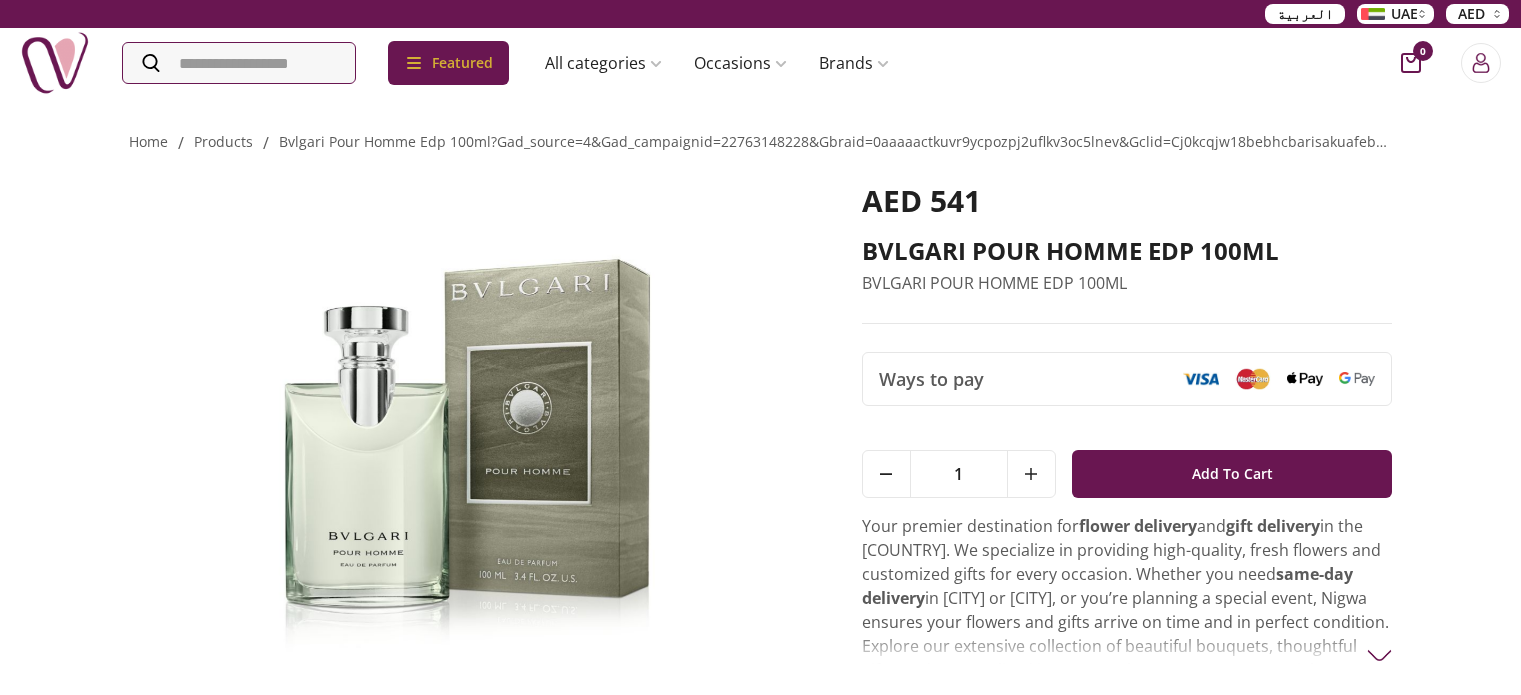 scroll, scrollTop: 0, scrollLeft: 0, axis: both 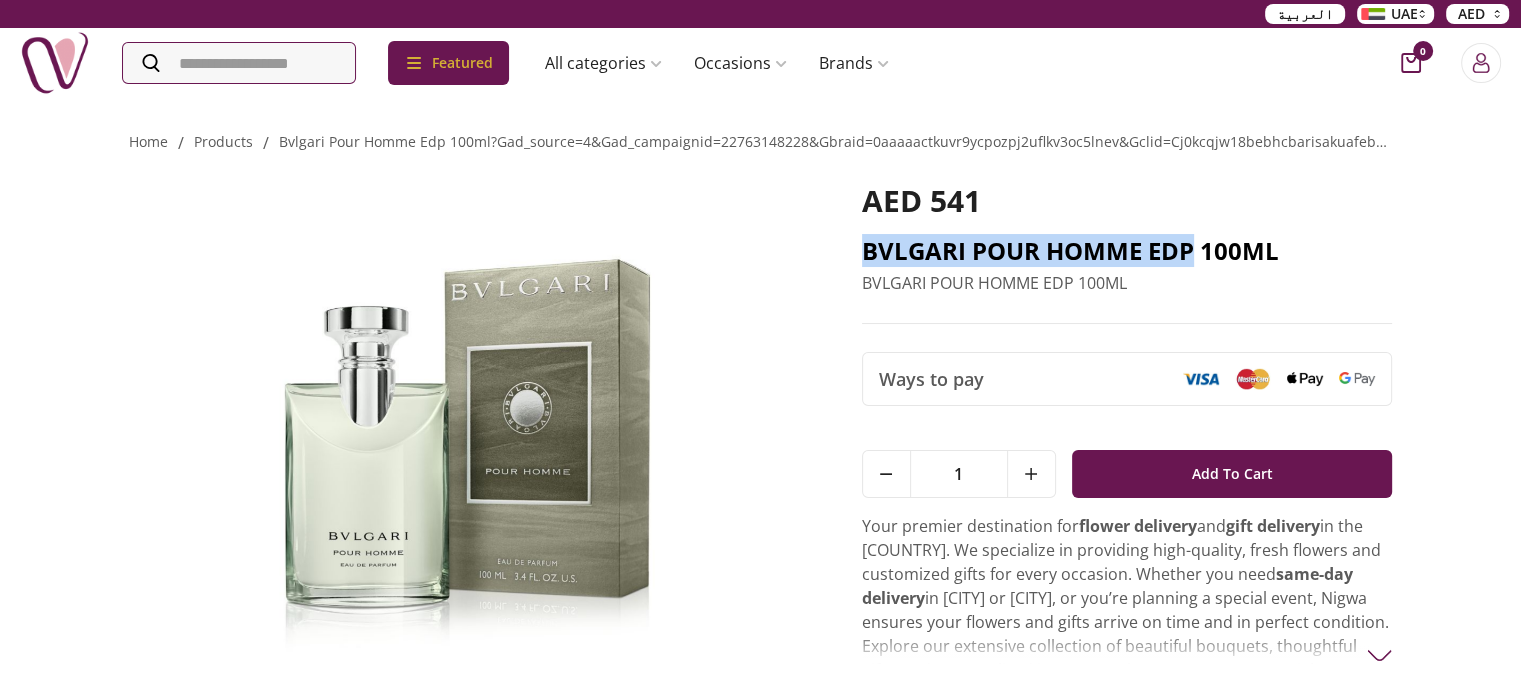 drag, startPoint x: 864, startPoint y: 256, endPoint x: 1191, endPoint y: 251, distance: 327.03824 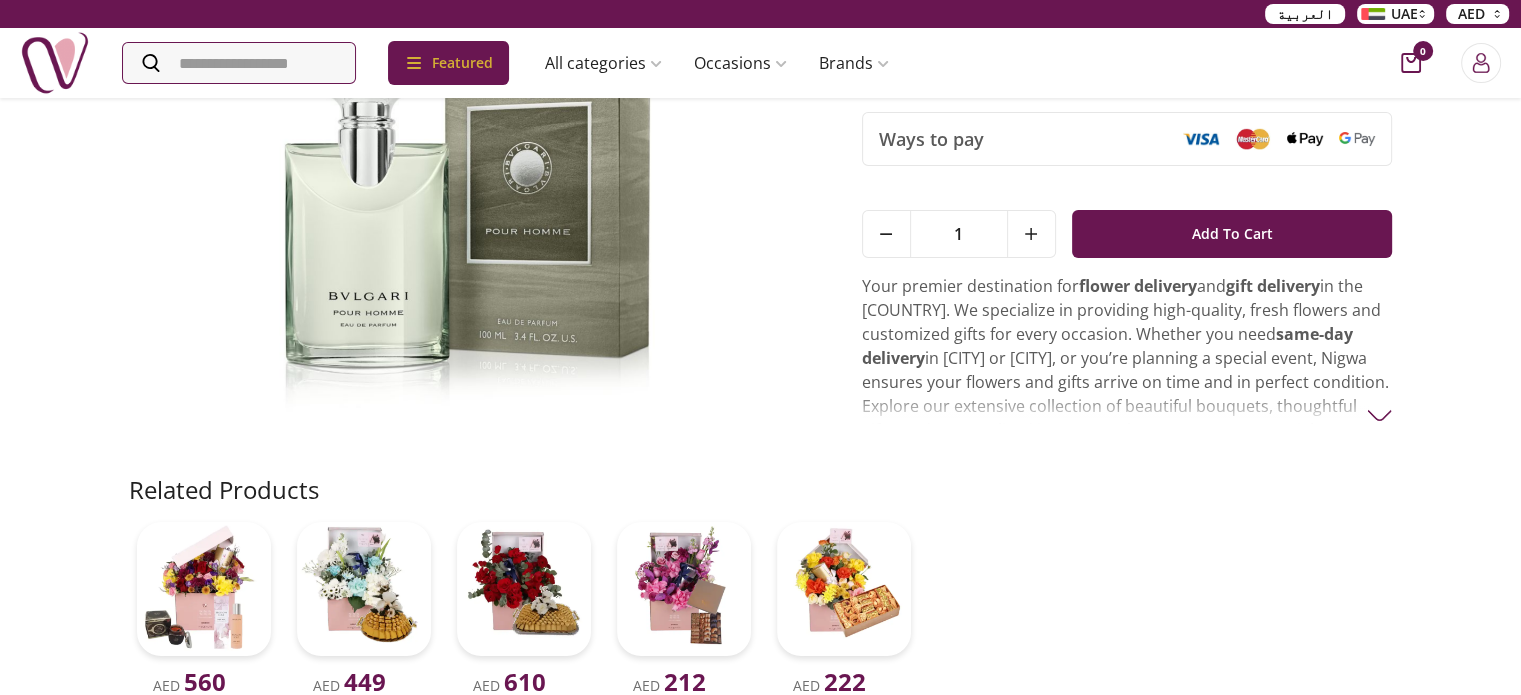 scroll, scrollTop: 0, scrollLeft: 0, axis: both 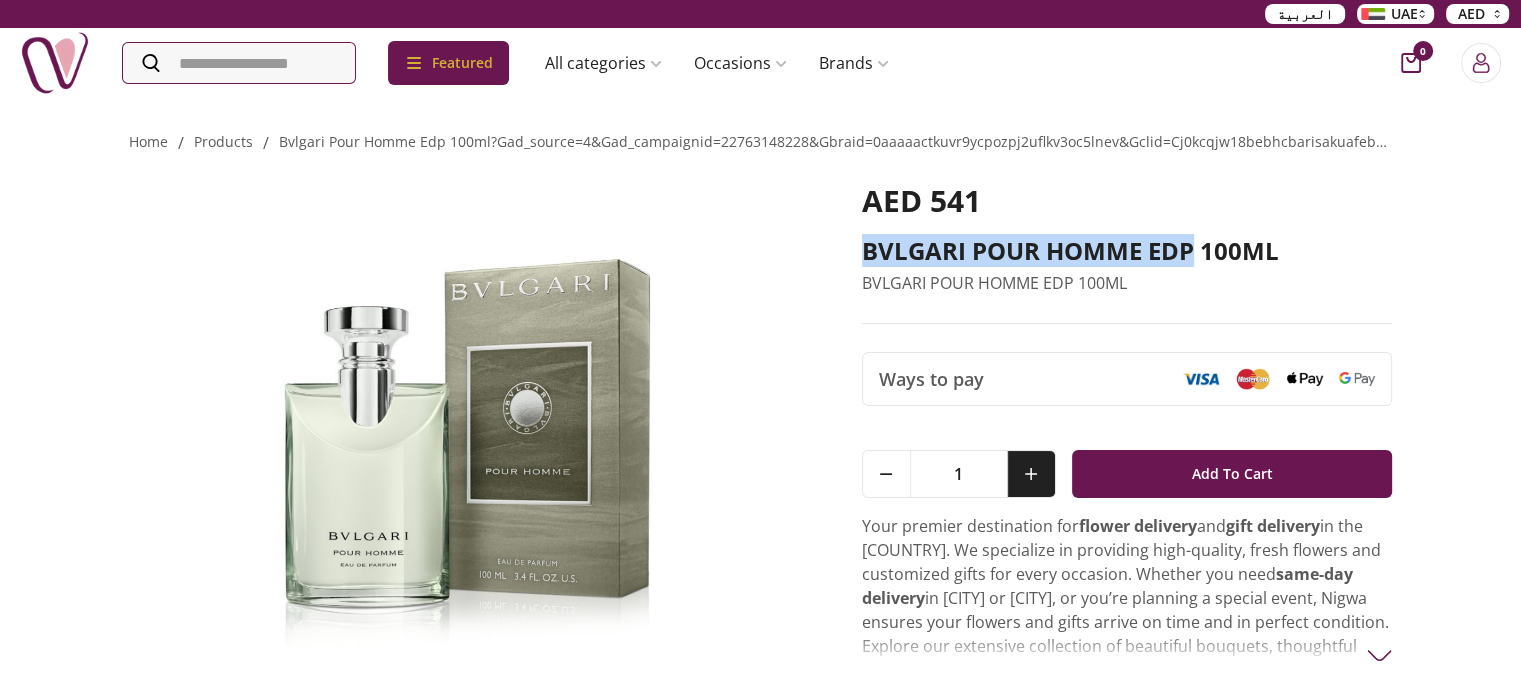 click at bounding box center [1031, 474] 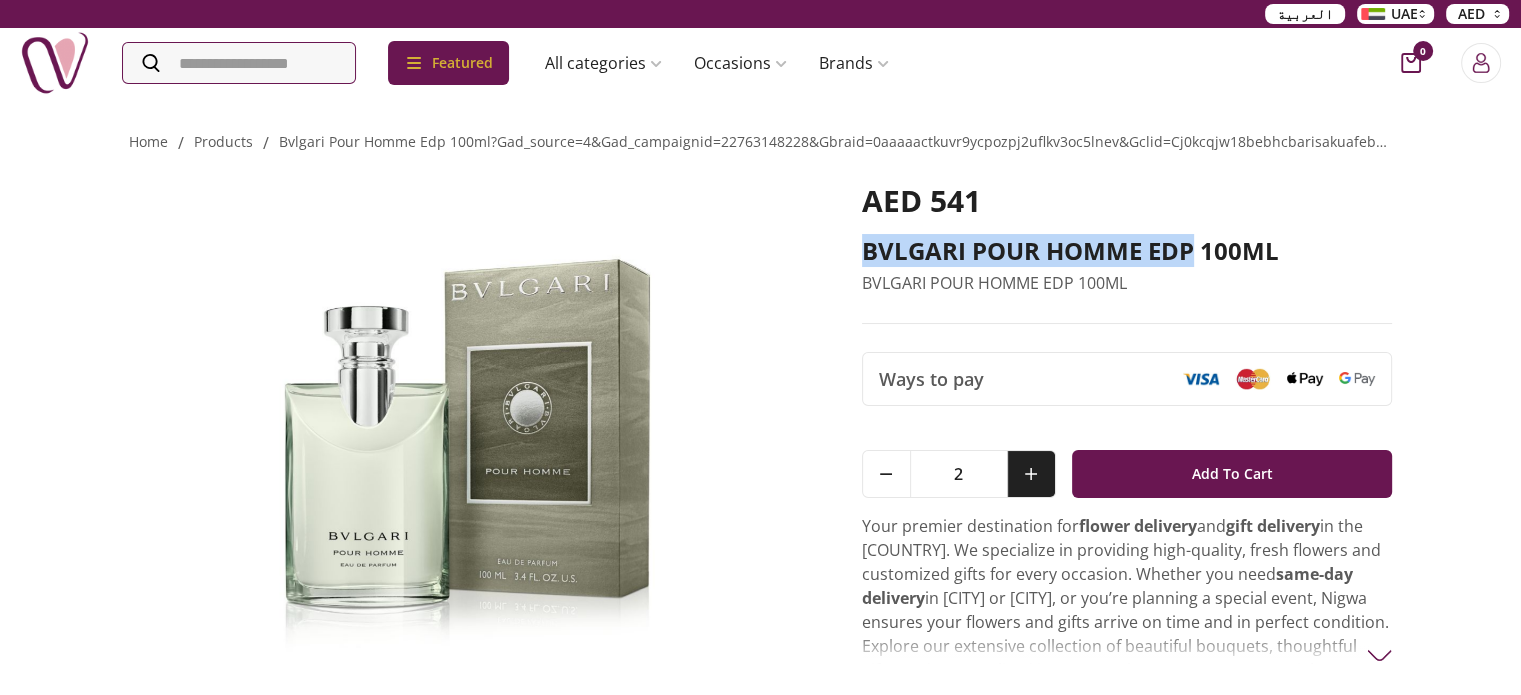 click at bounding box center [1031, 474] 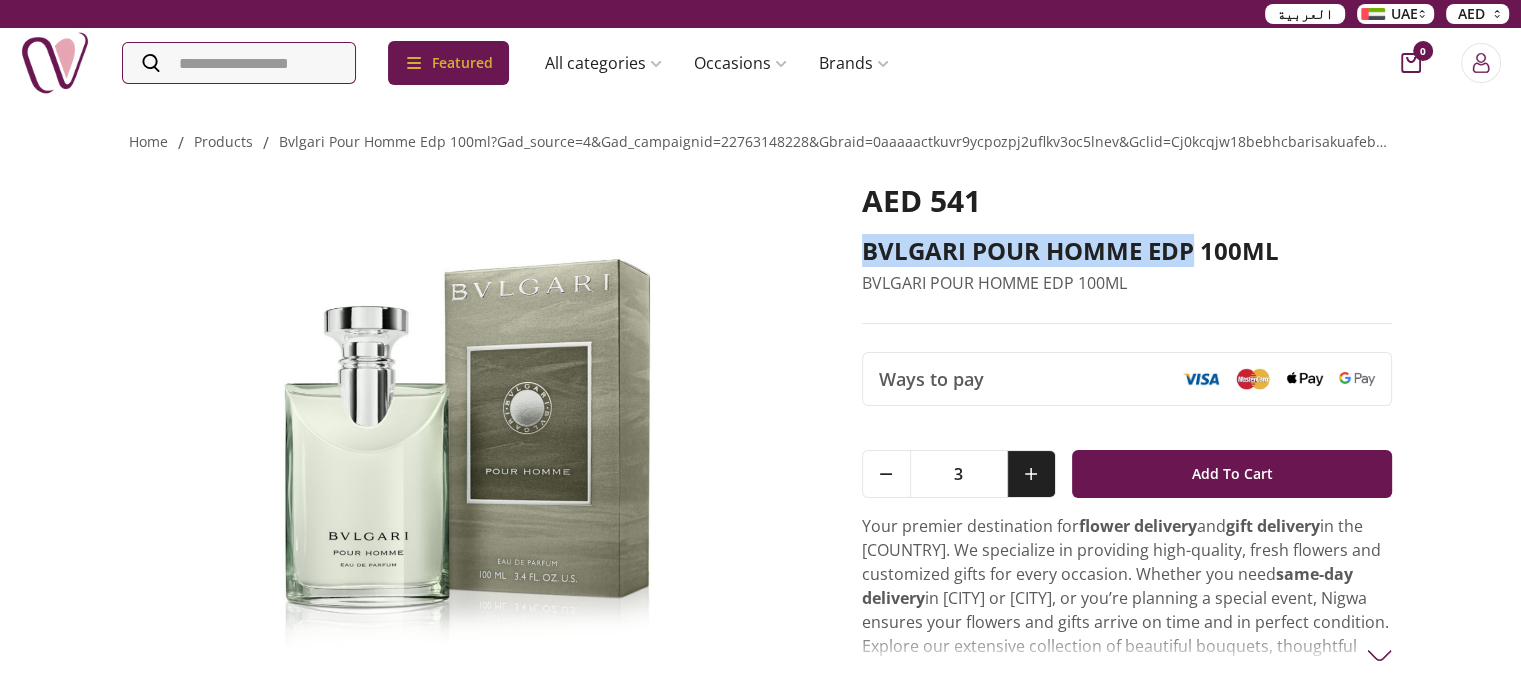 click at bounding box center (1031, 474) 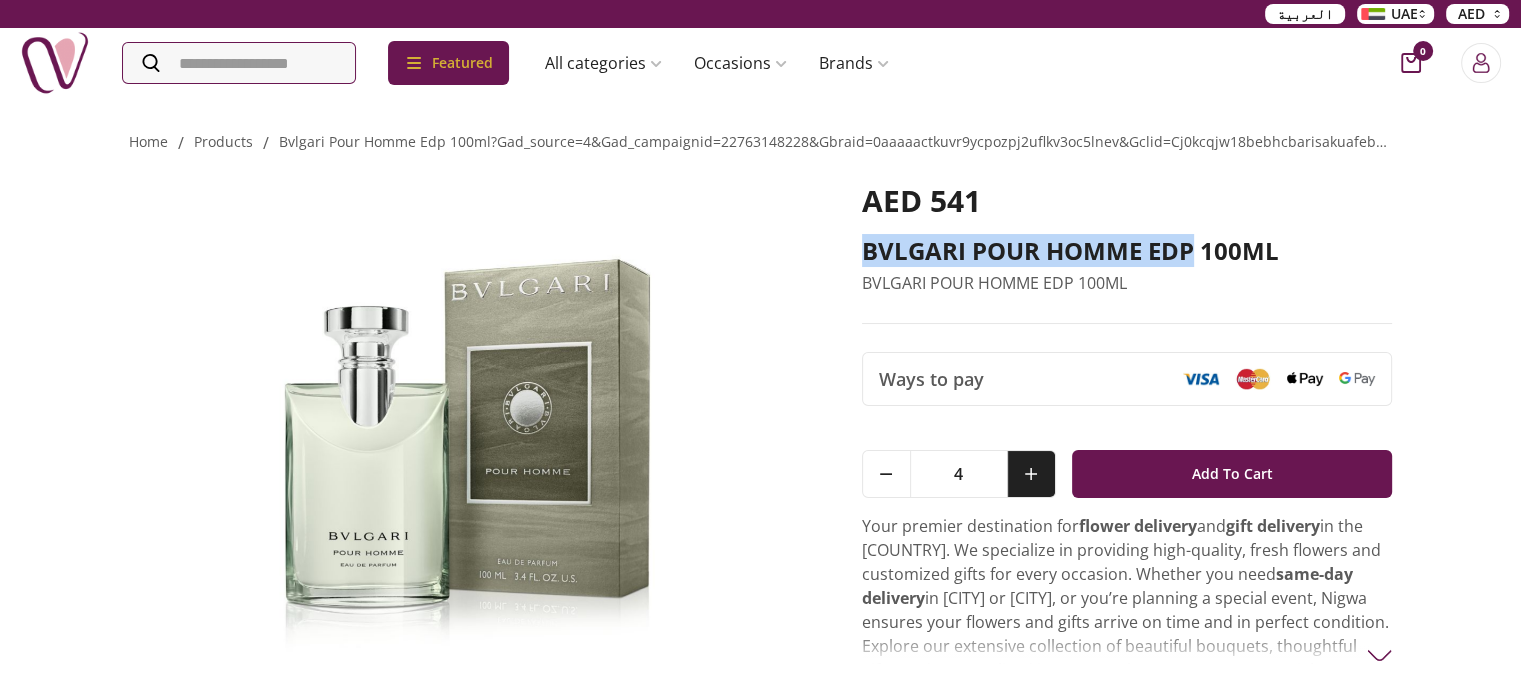 click at bounding box center [1031, 474] 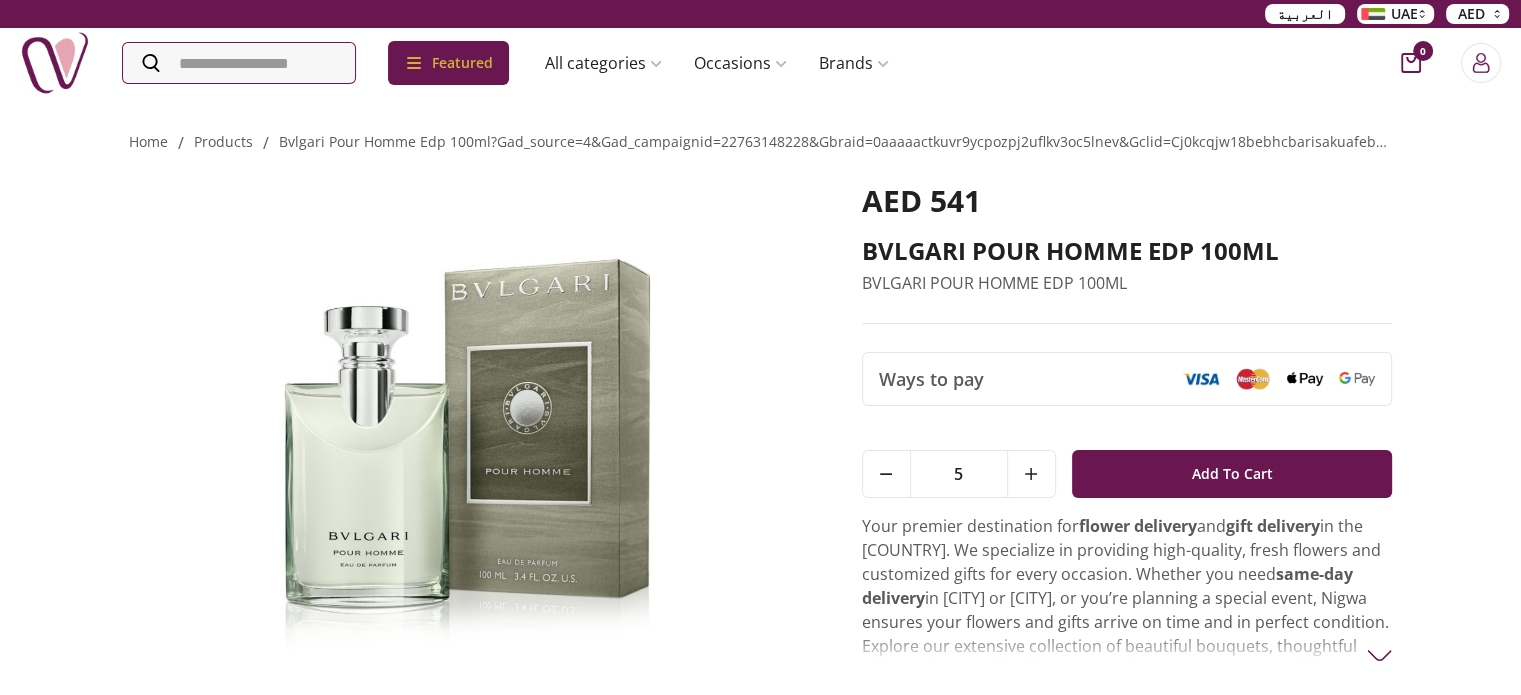 click on "5" at bounding box center (959, 474) 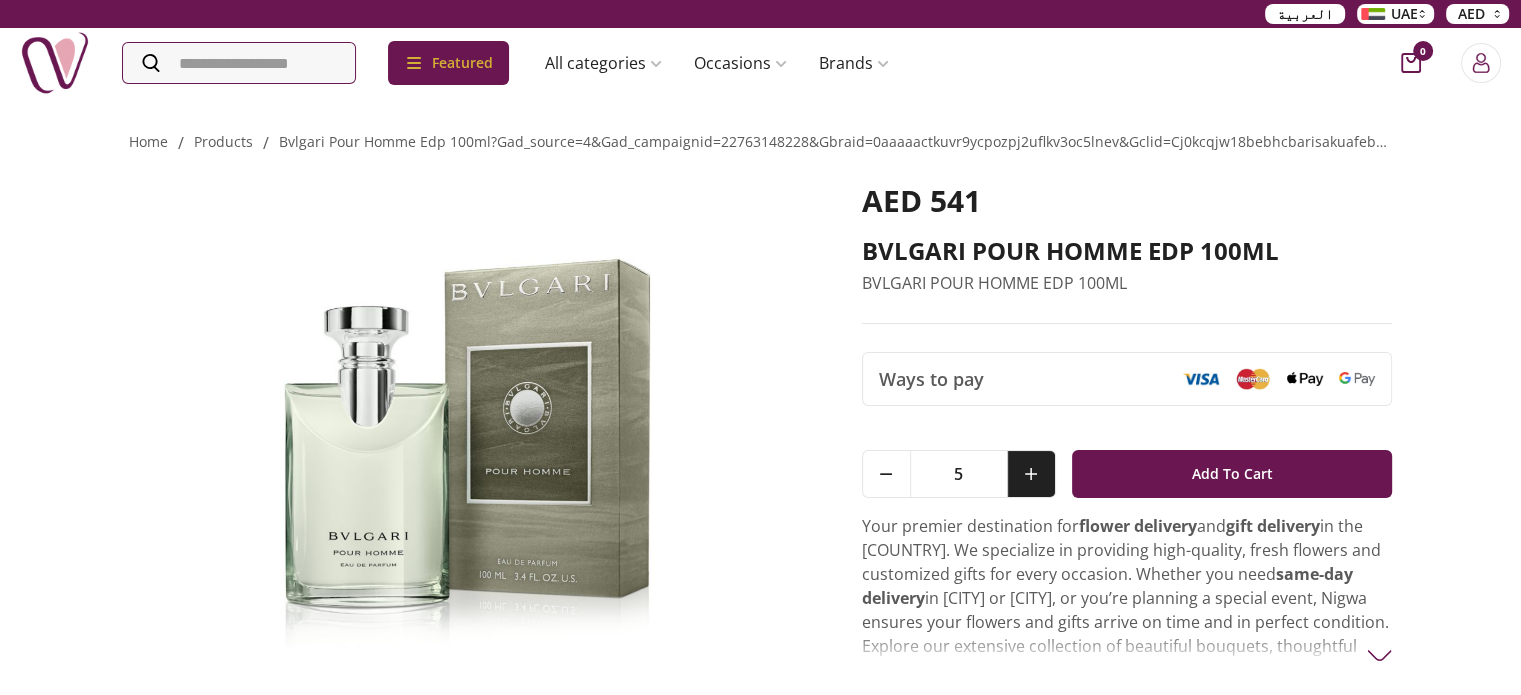 click 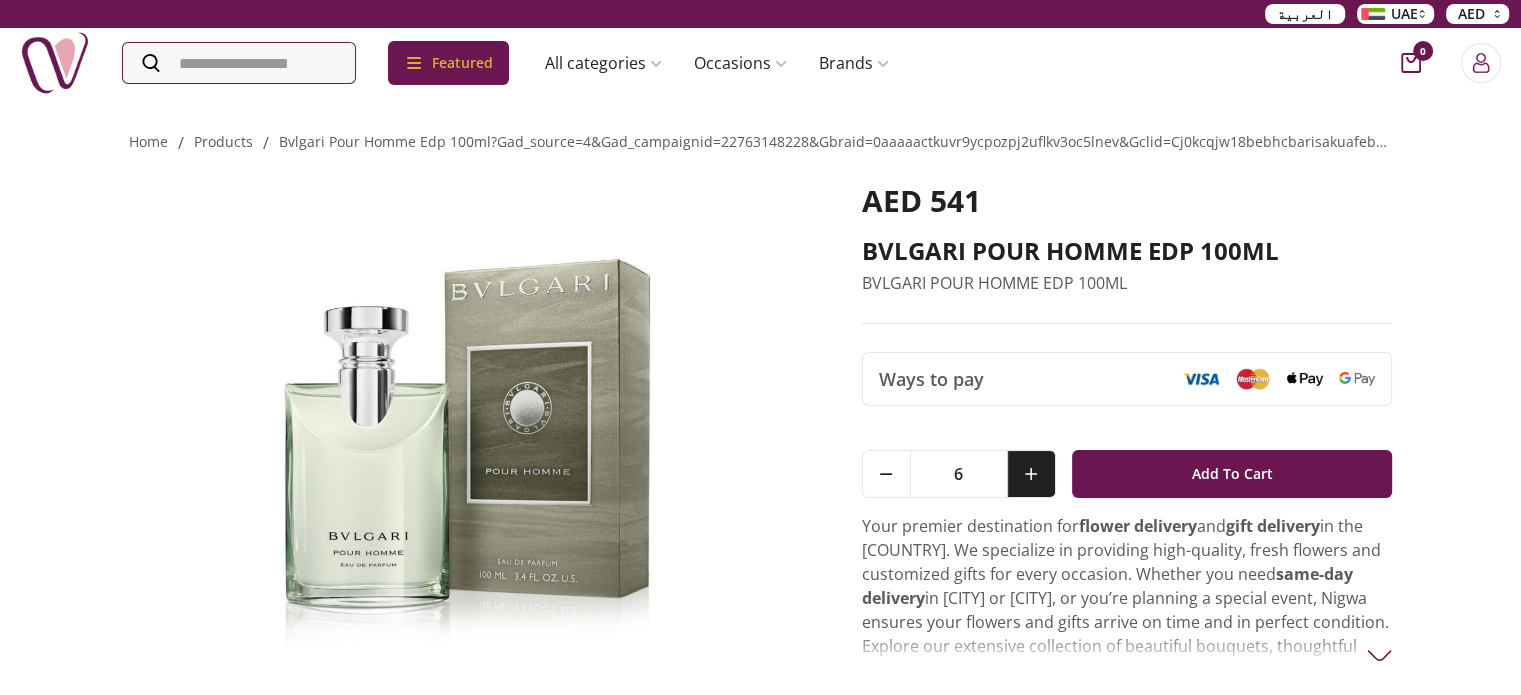 click 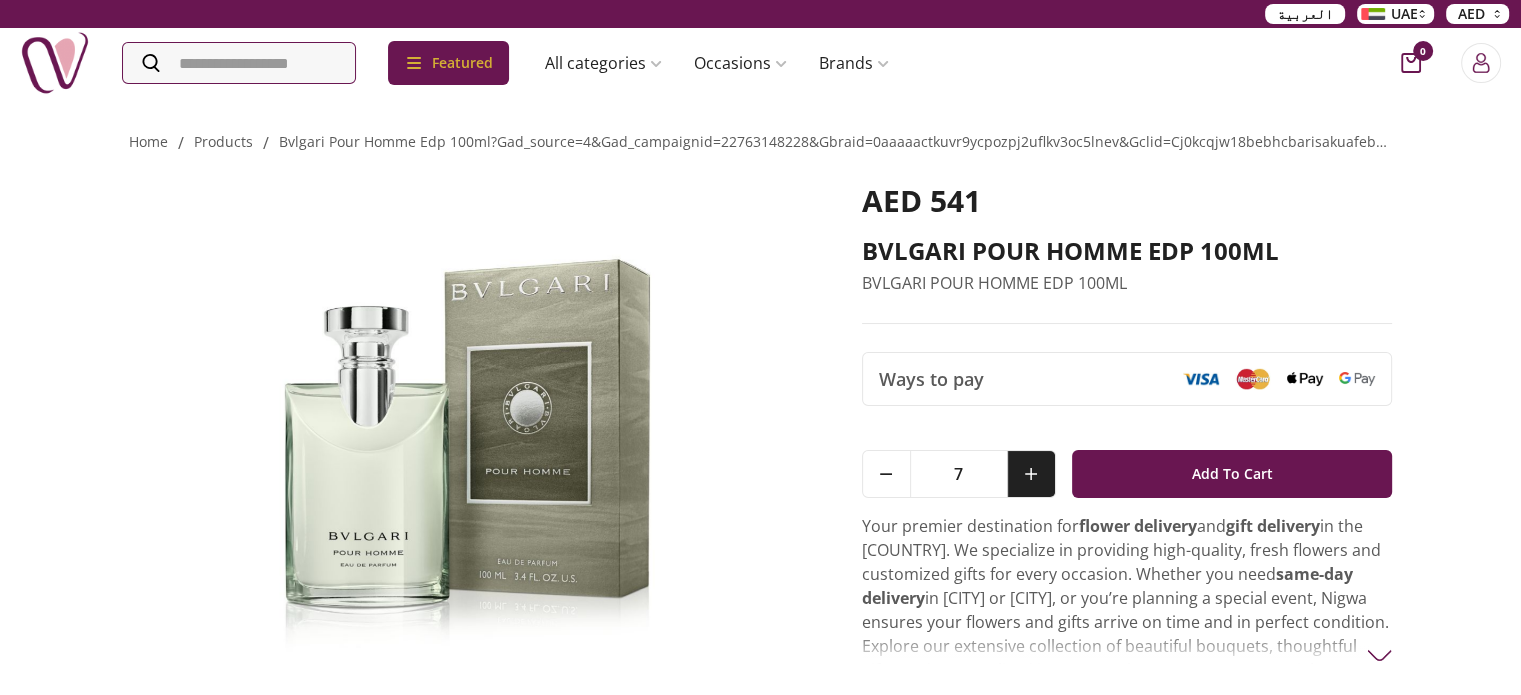 click 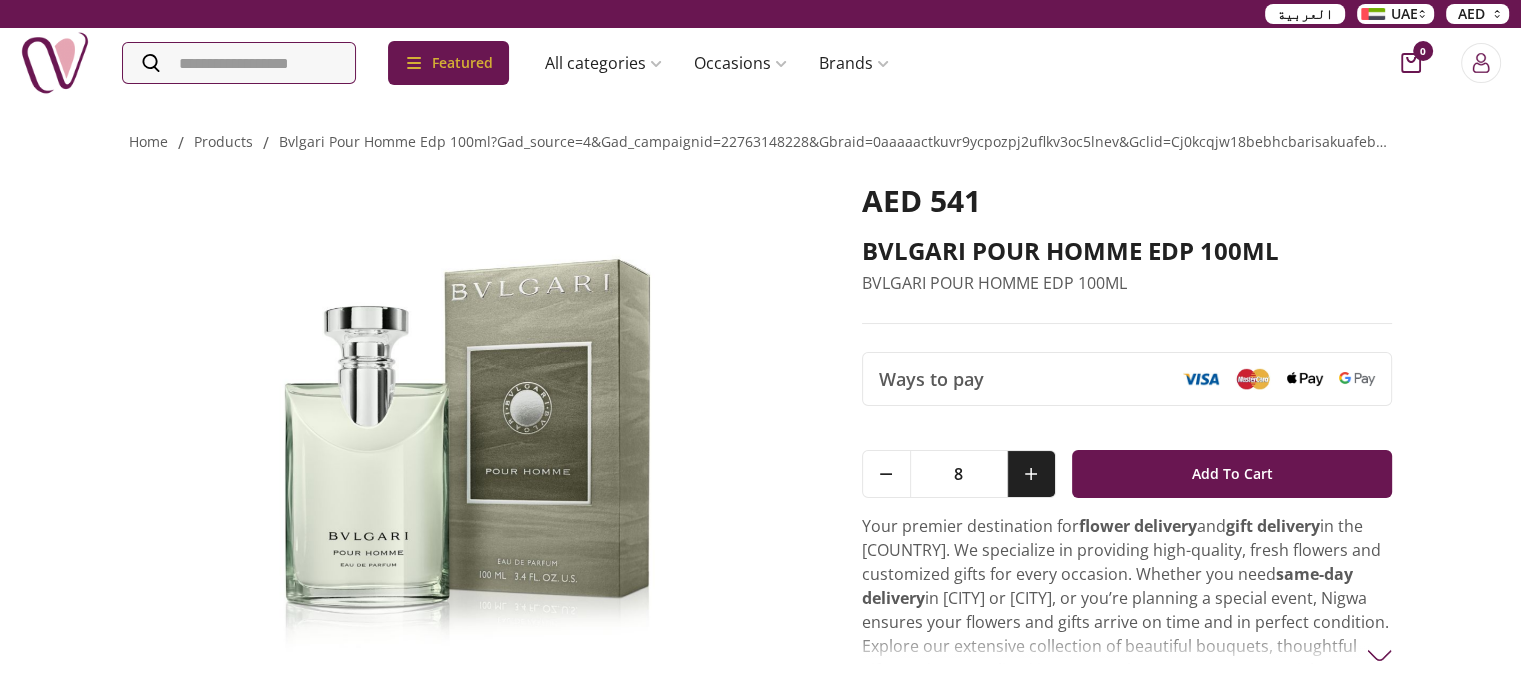 click 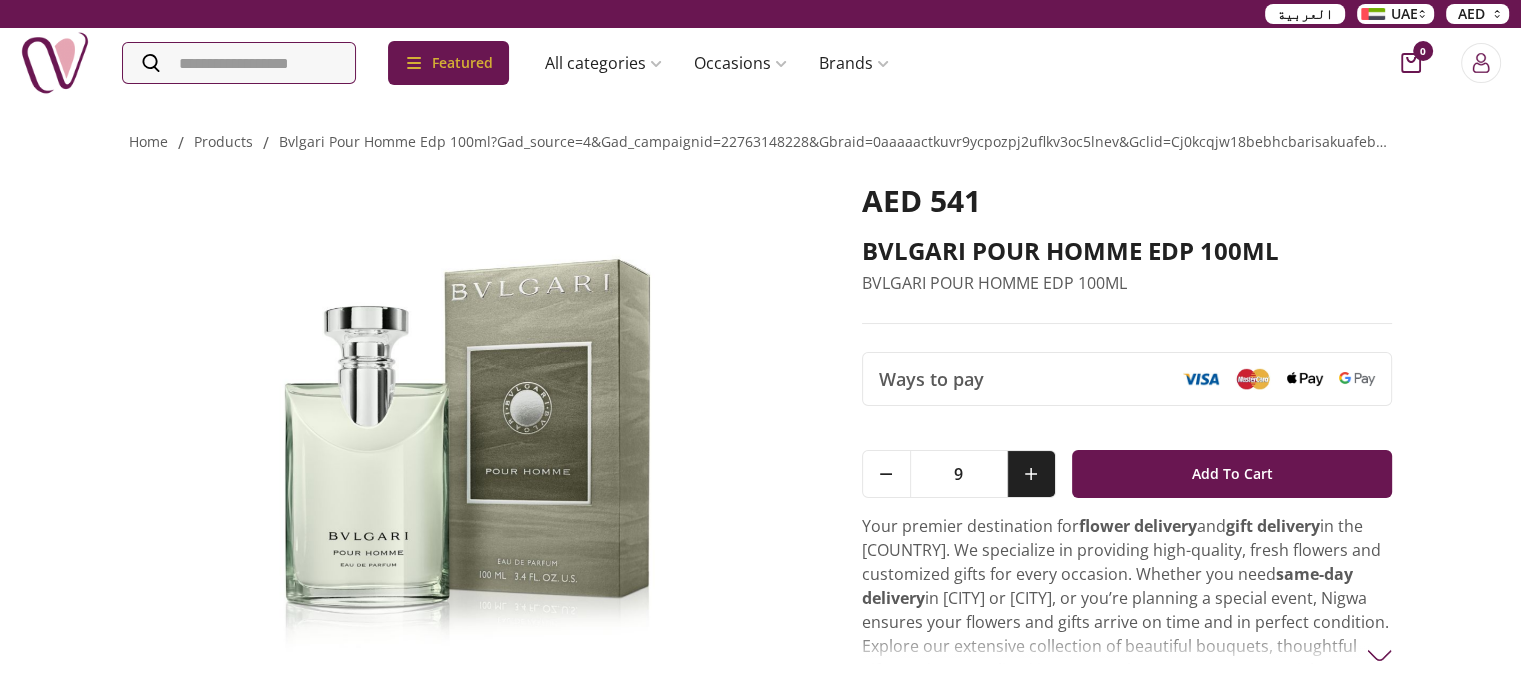 click 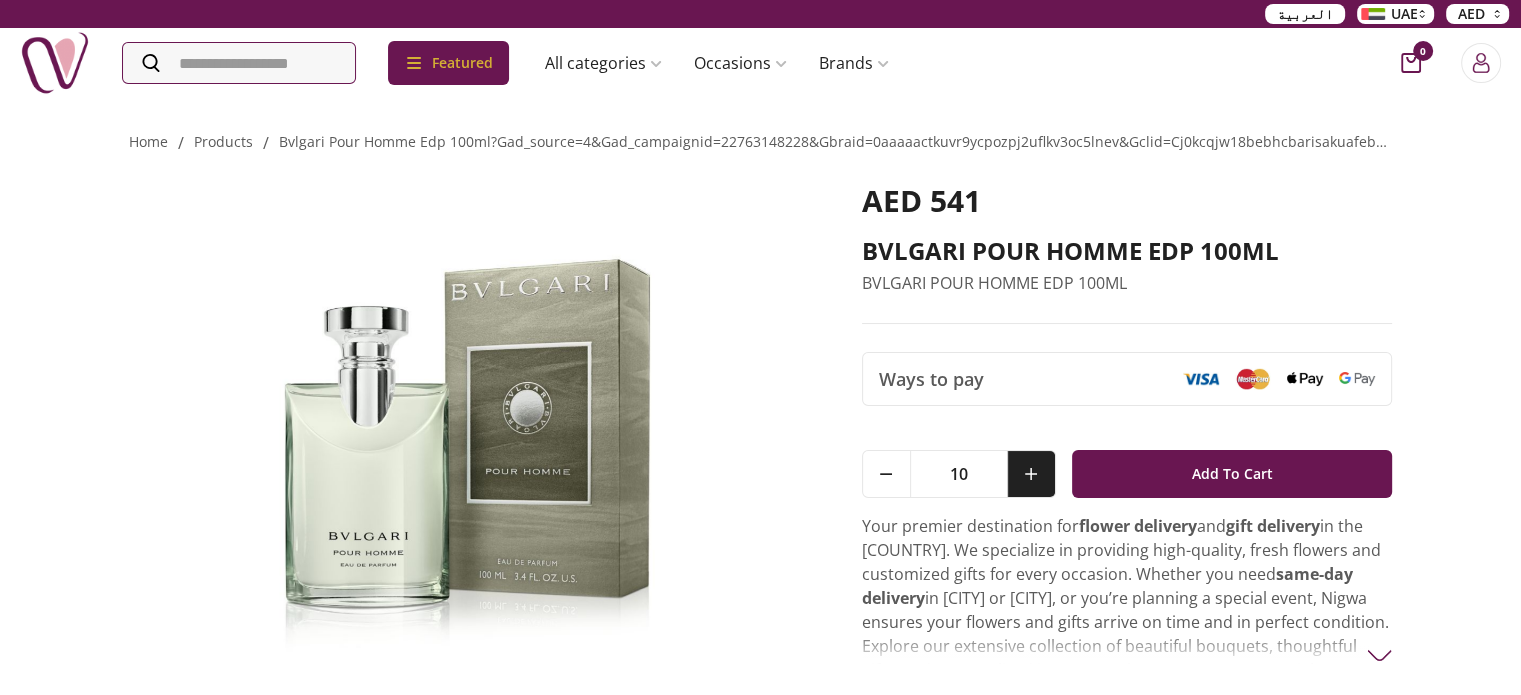 click 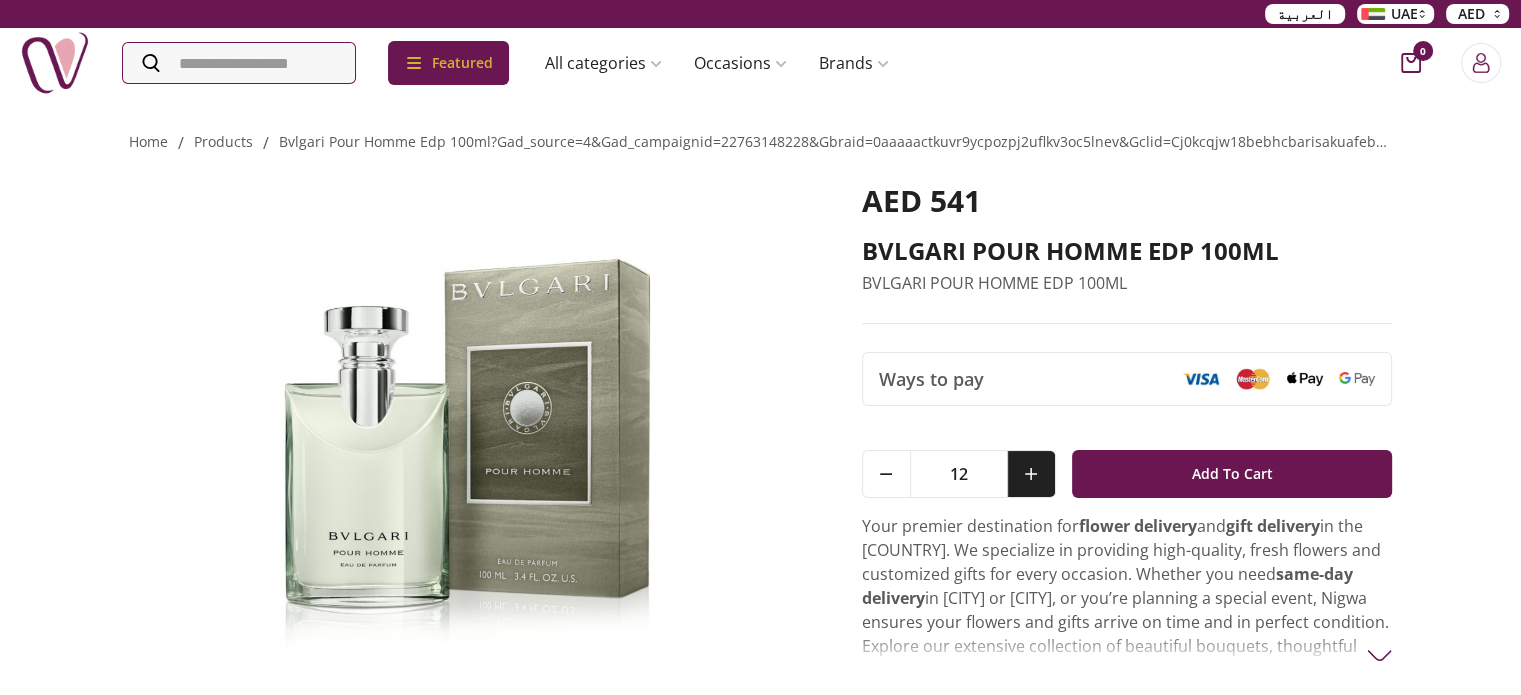 click 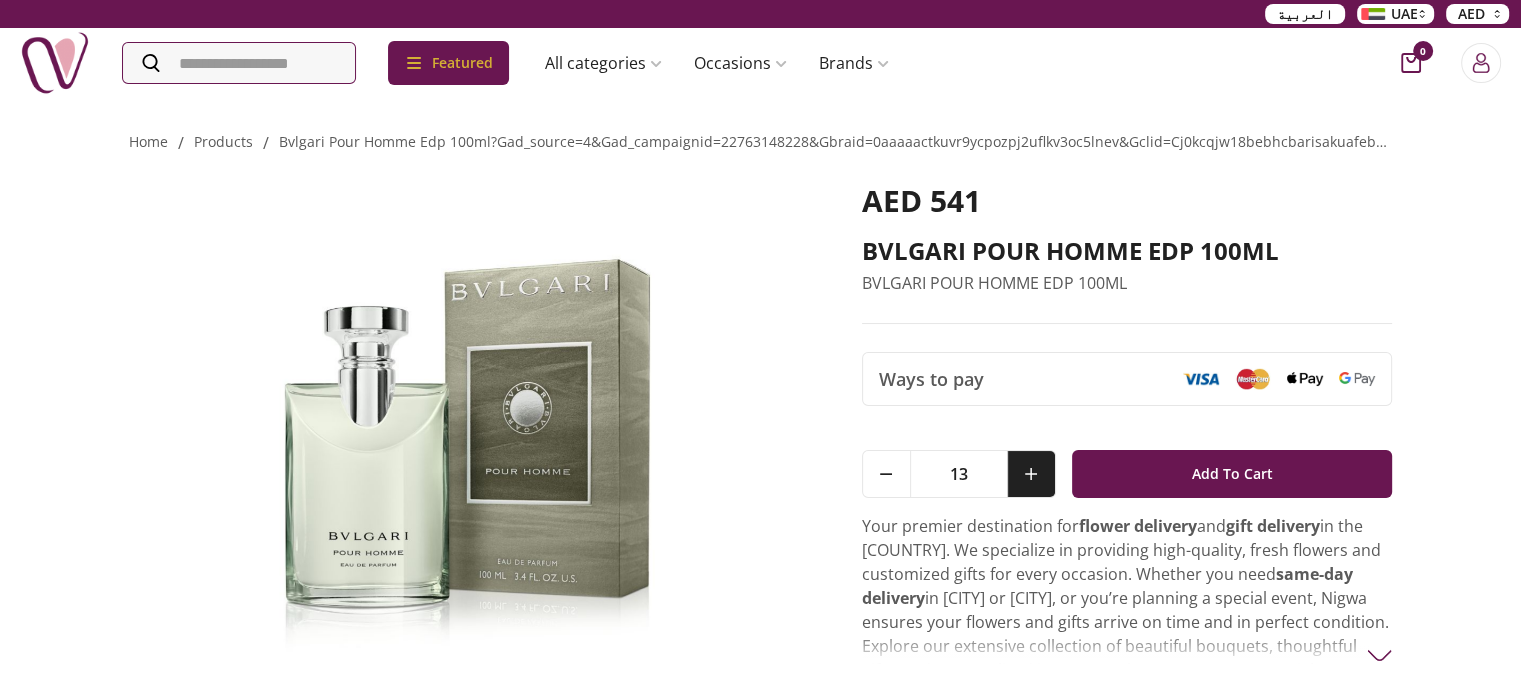 click at bounding box center (1031, 474) 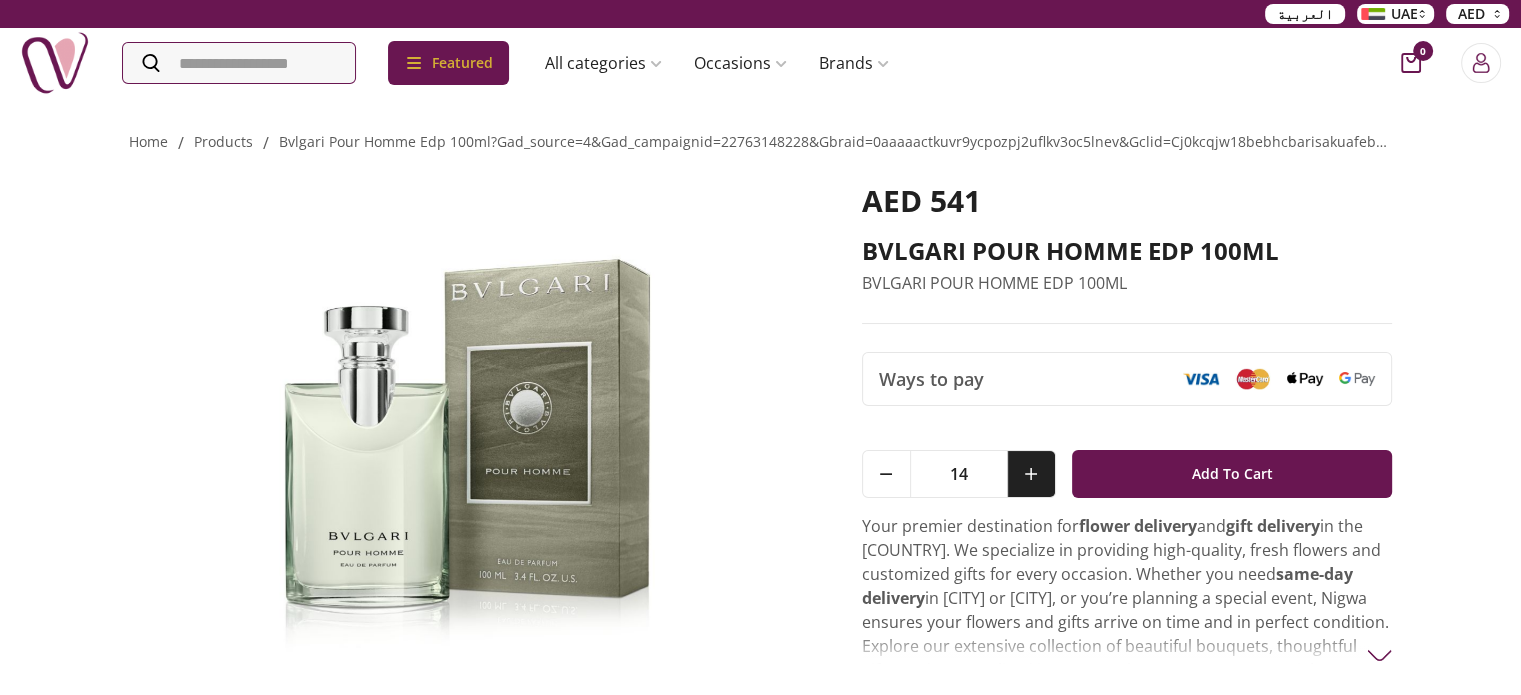 click at bounding box center (1031, 474) 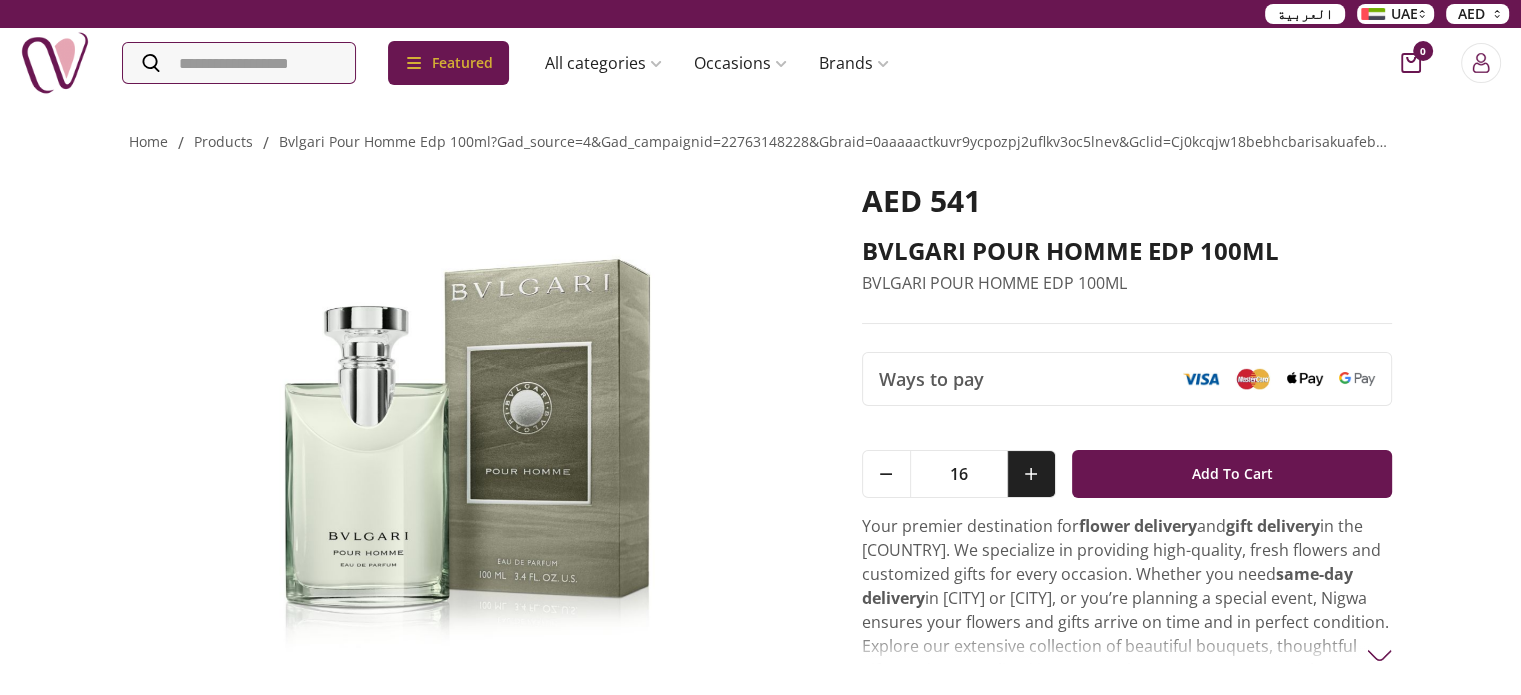 click at bounding box center [1031, 474] 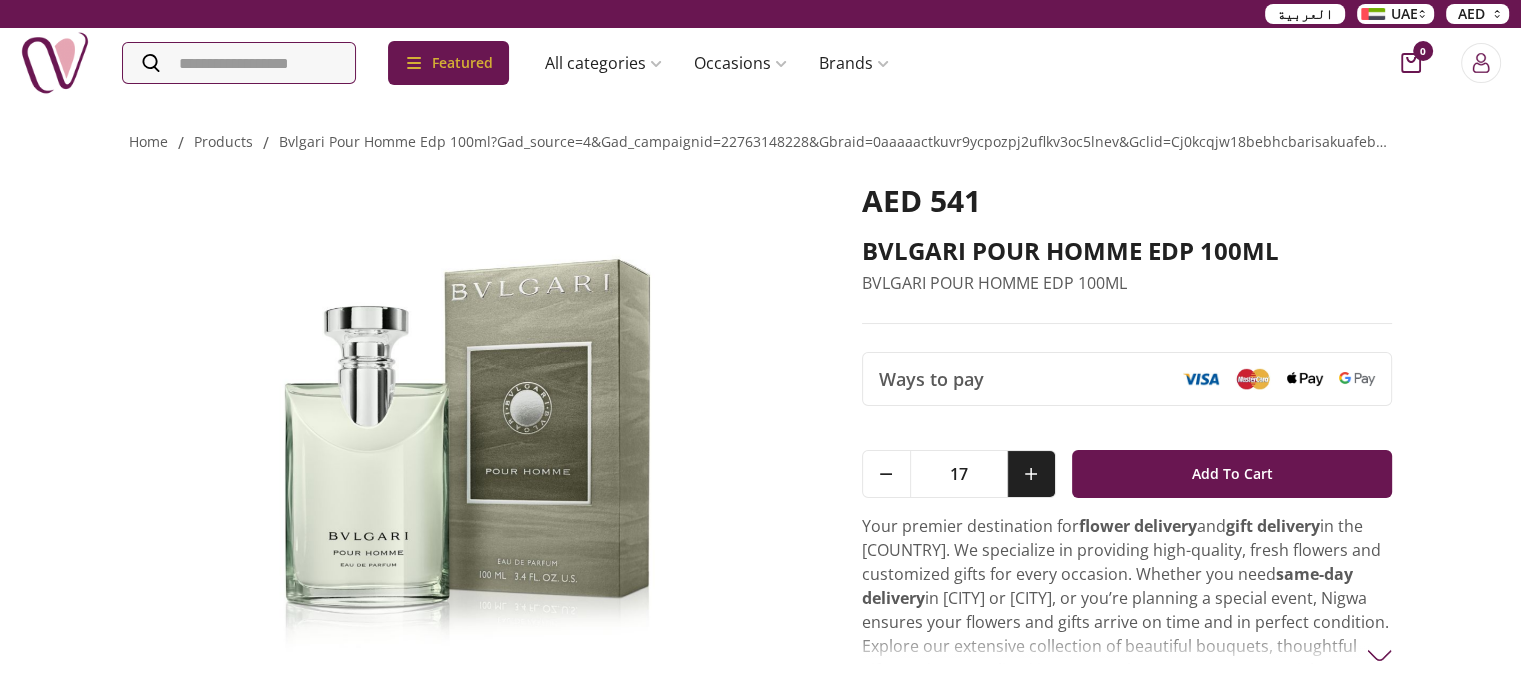click at bounding box center (1031, 474) 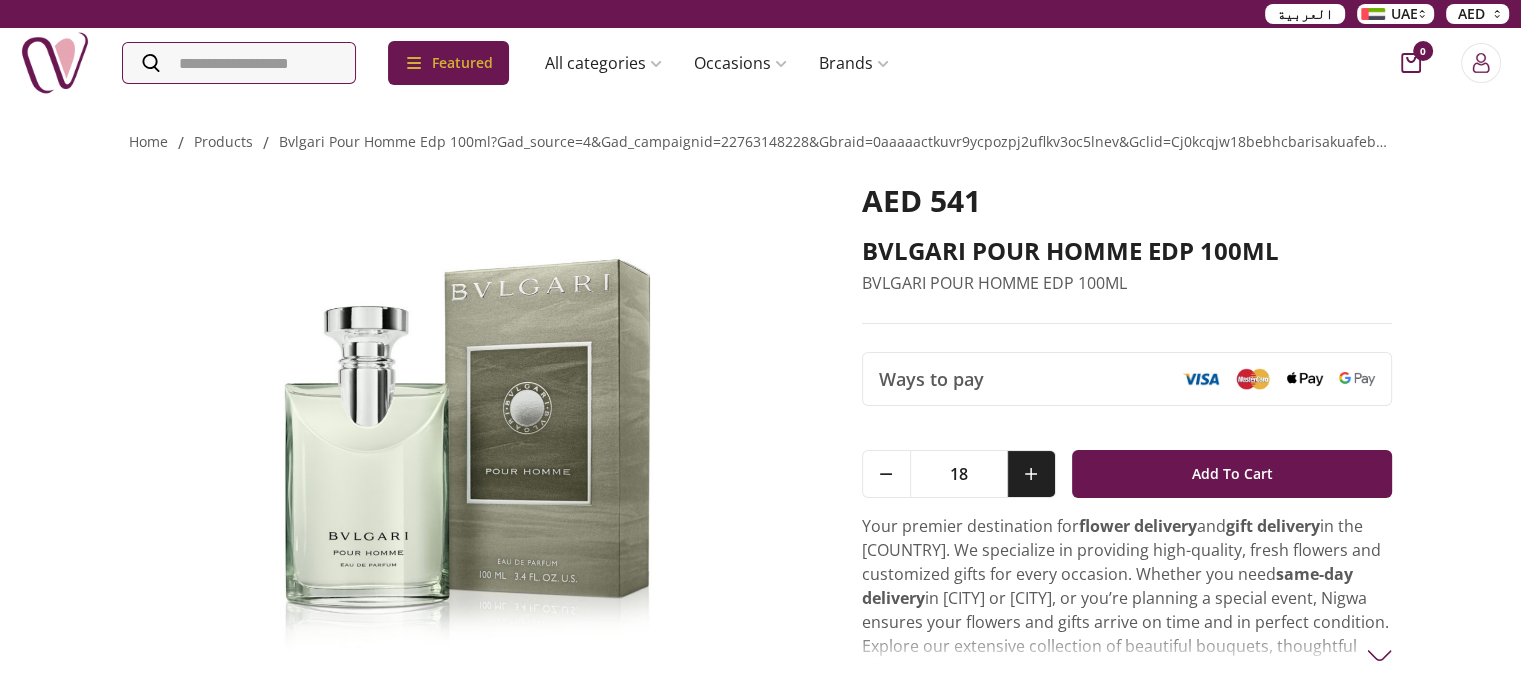 click at bounding box center [1031, 474] 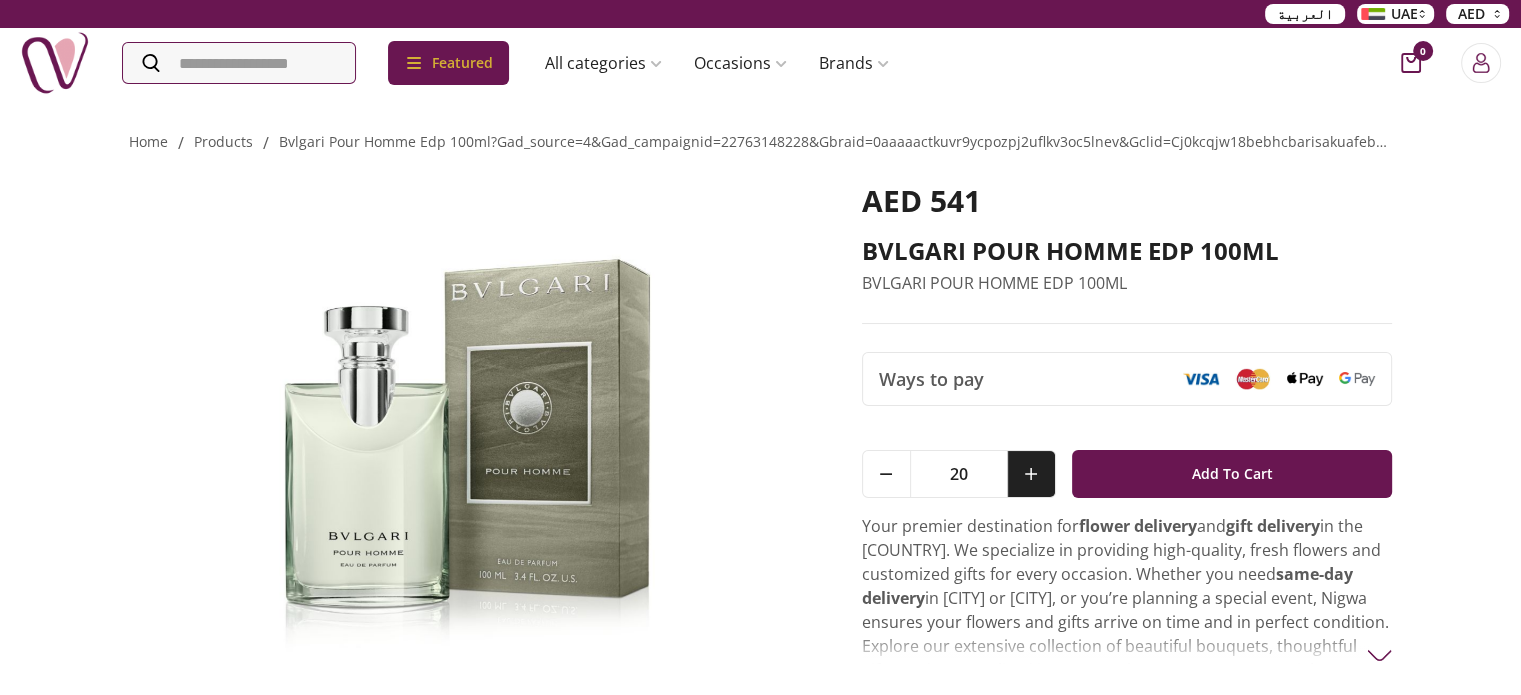 click at bounding box center [1031, 474] 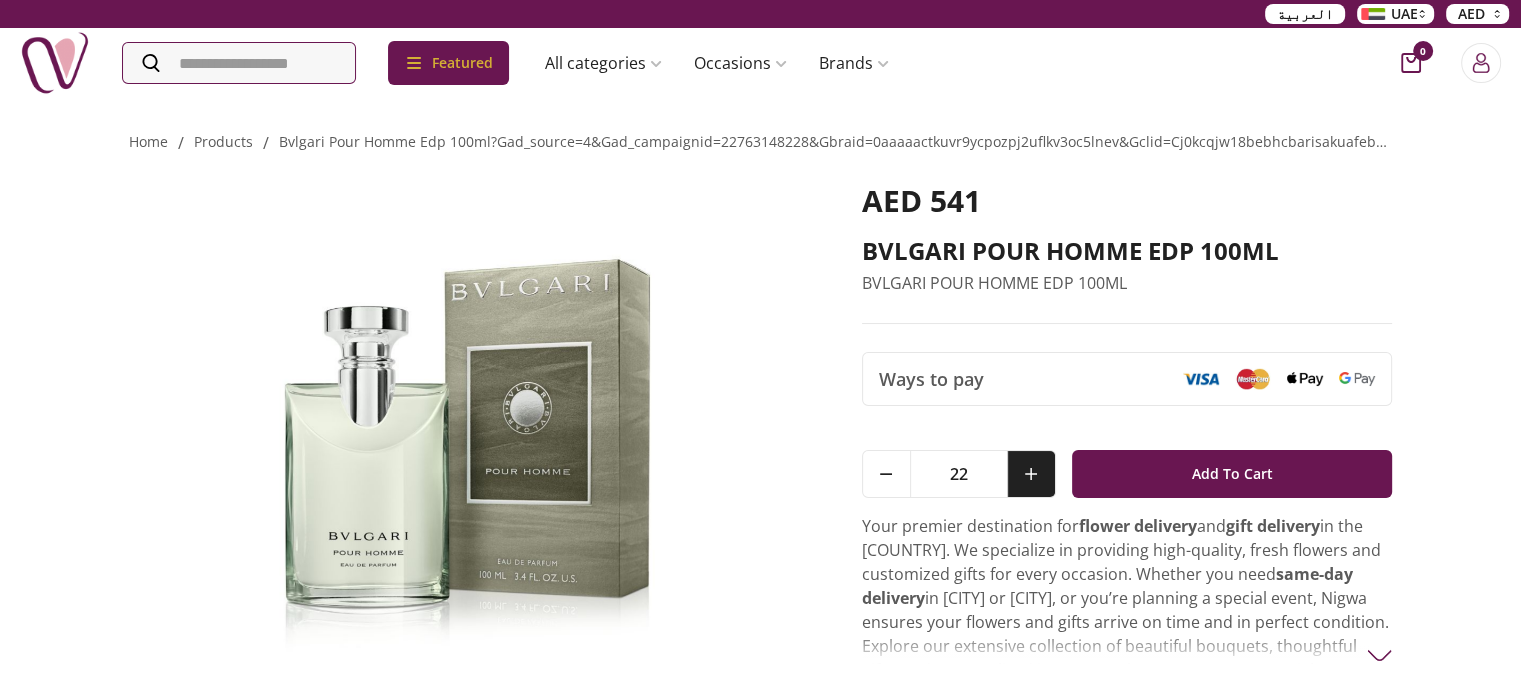 click at bounding box center (1031, 474) 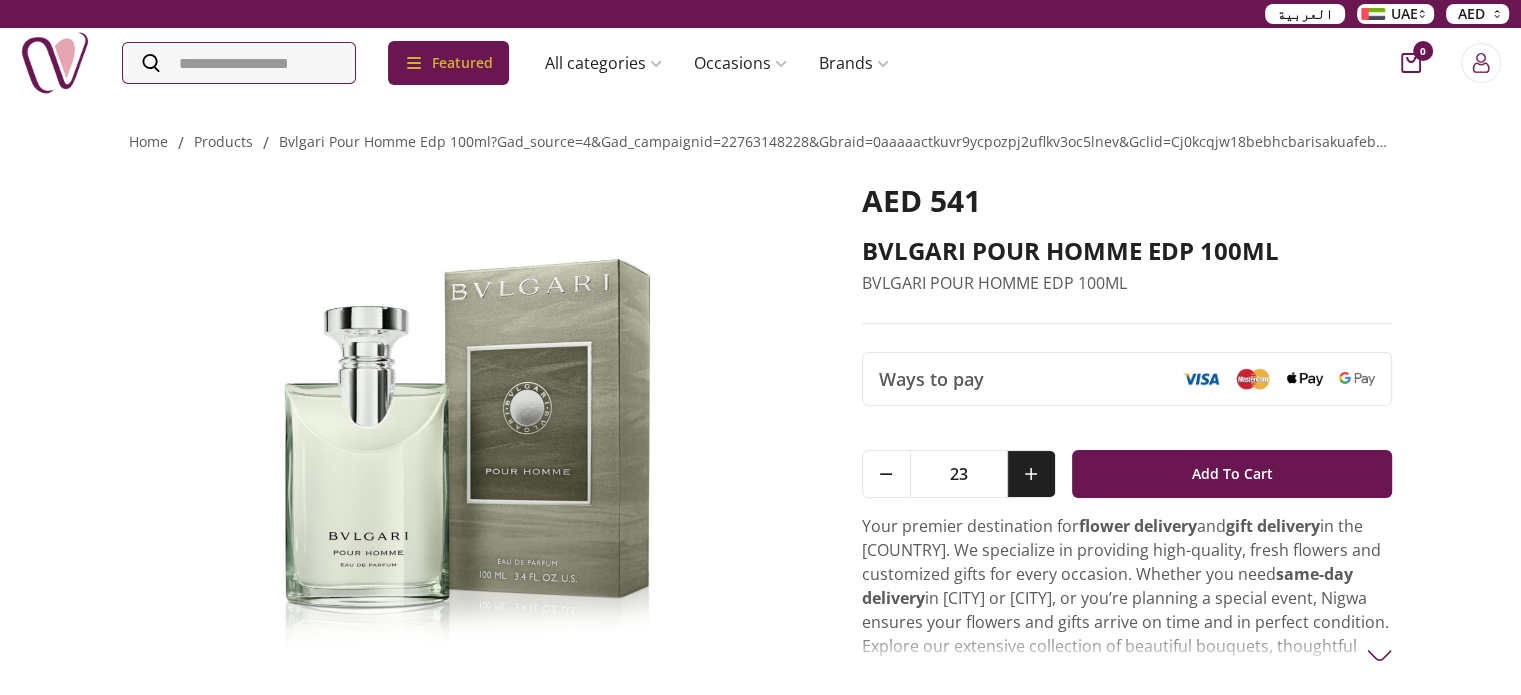 click at bounding box center [1031, 474] 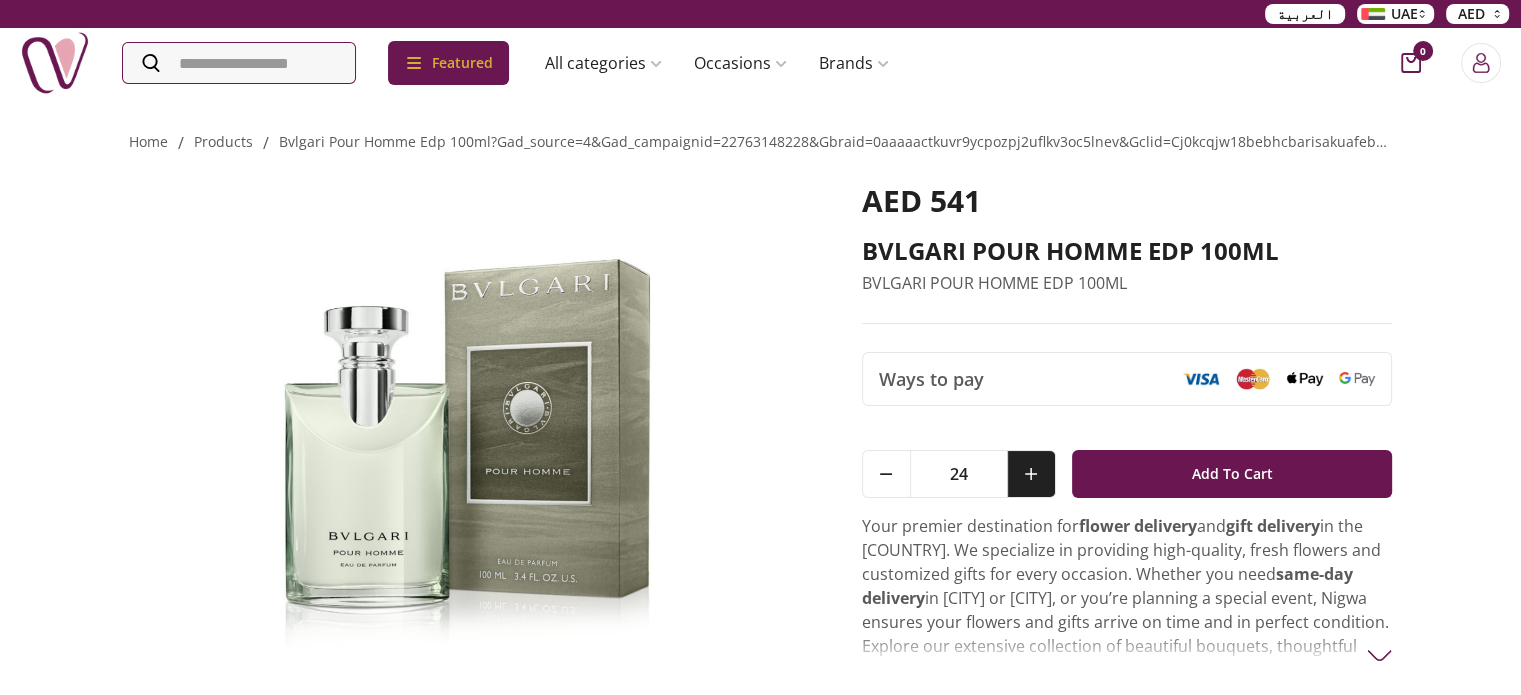 click at bounding box center [1031, 474] 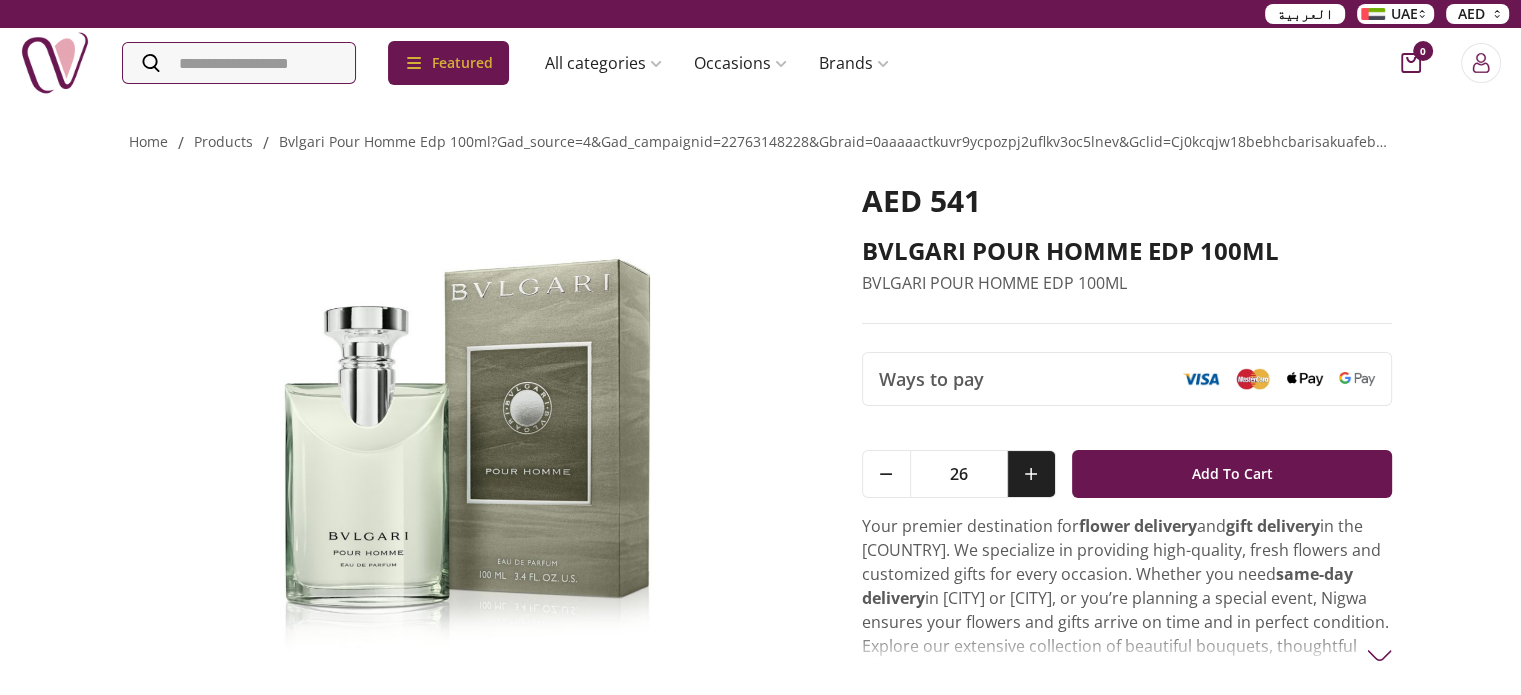 click at bounding box center (1031, 474) 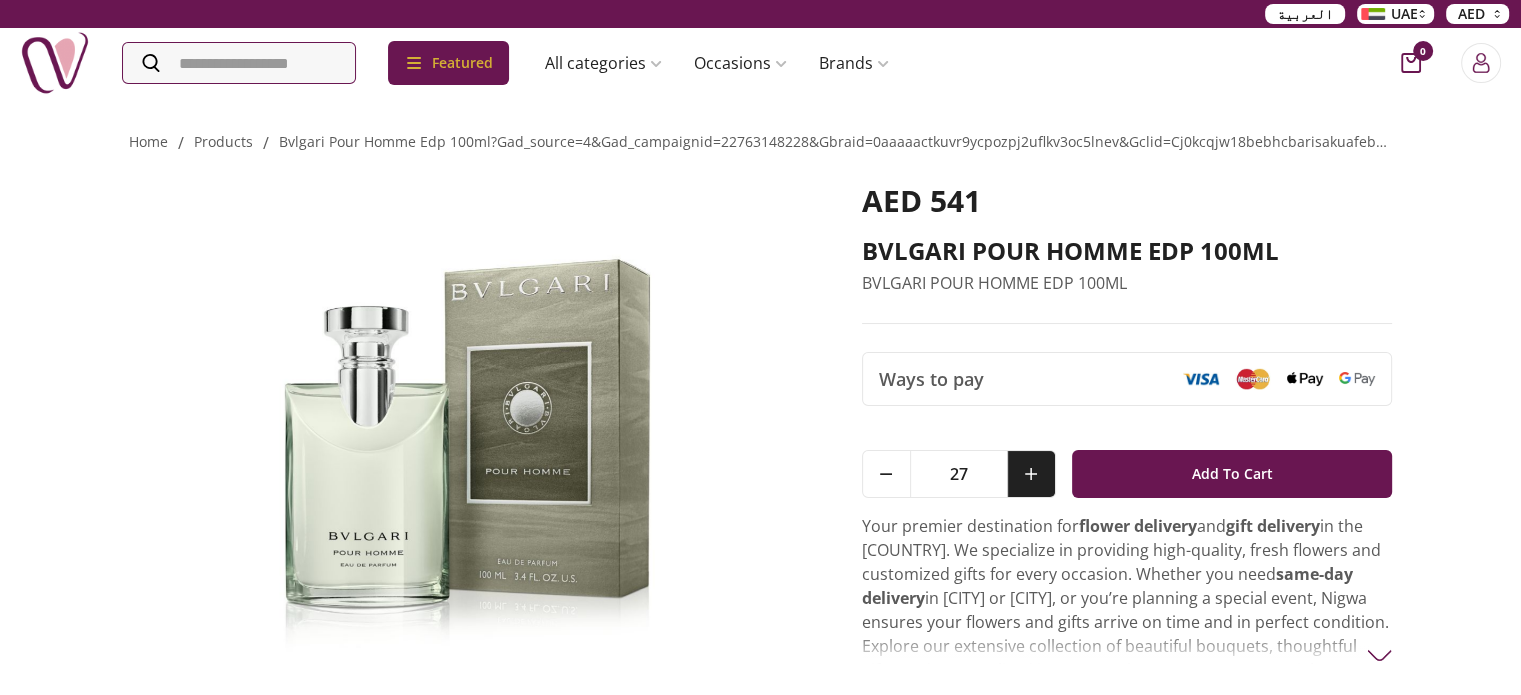 click at bounding box center (1031, 474) 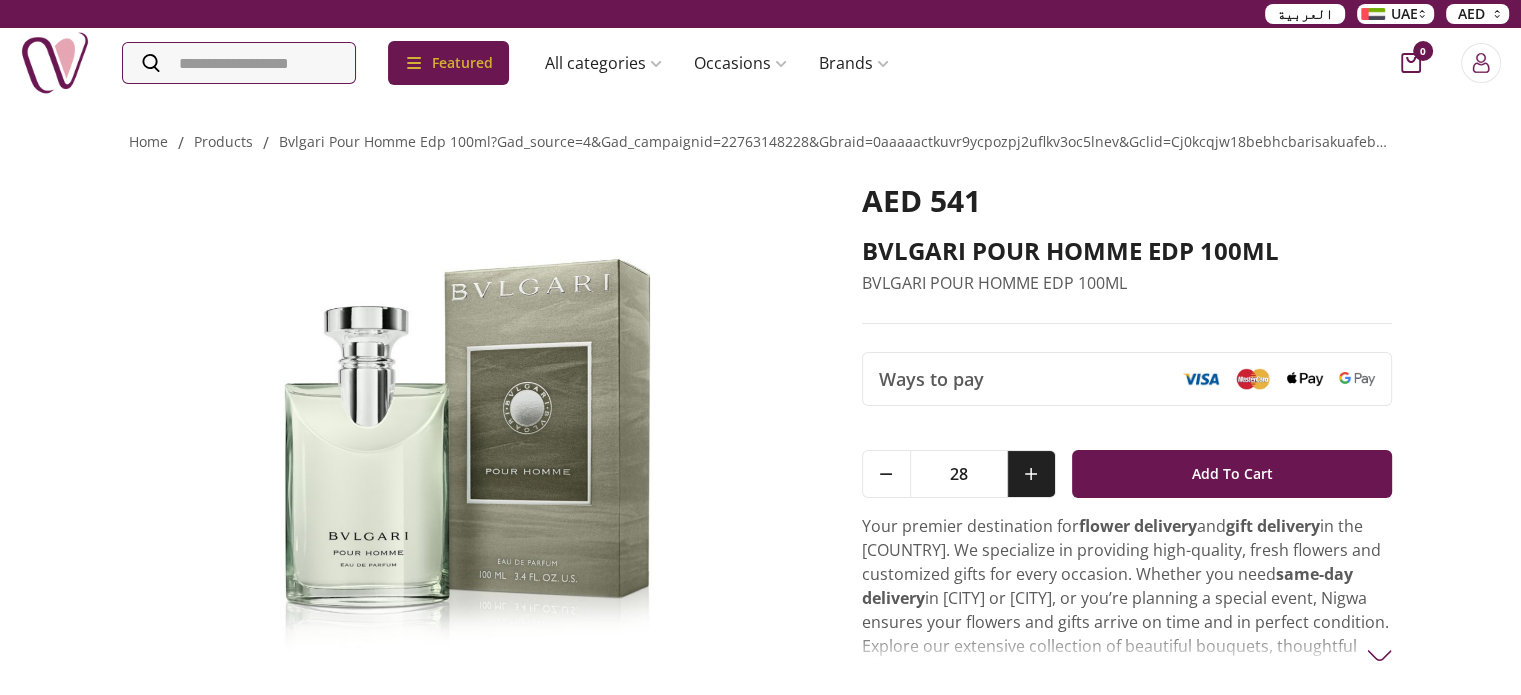 click at bounding box center [1031, 474] 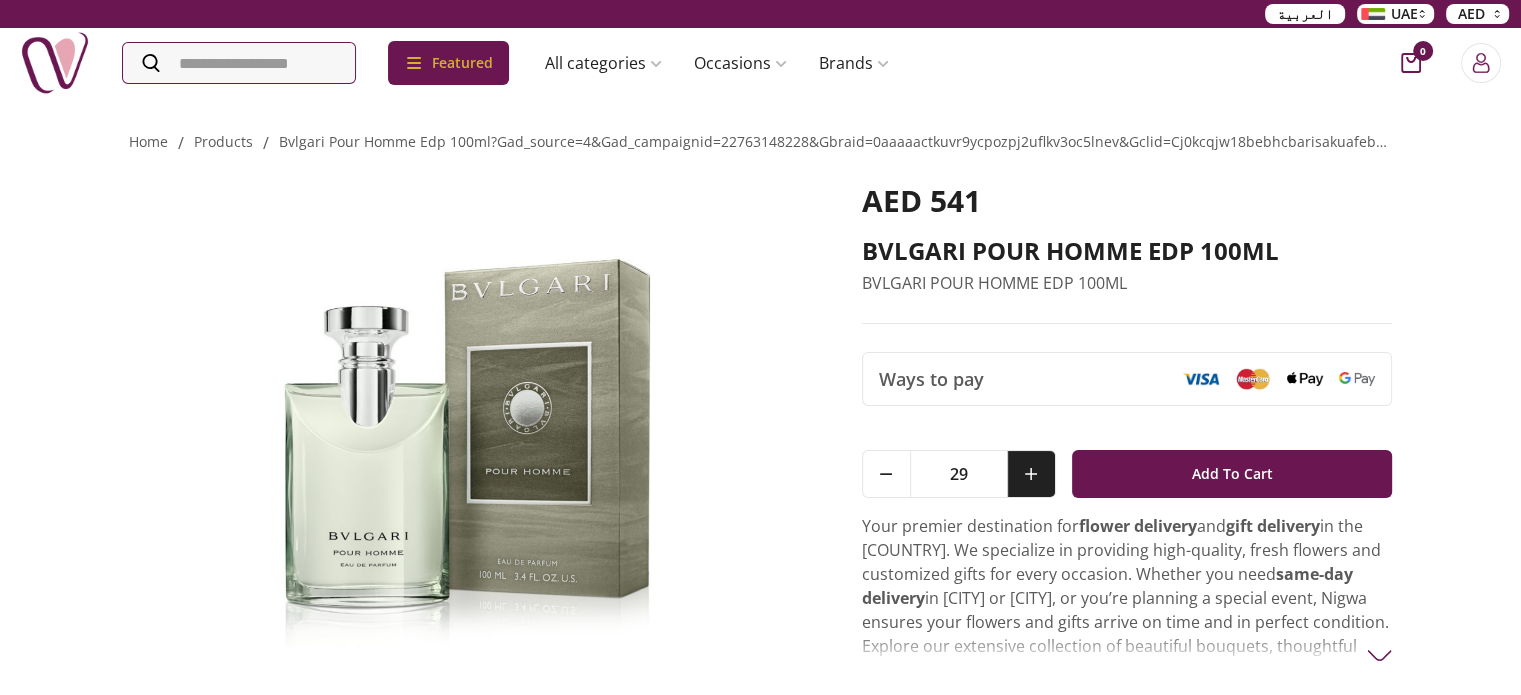 click at bounding box center [1031, 474] 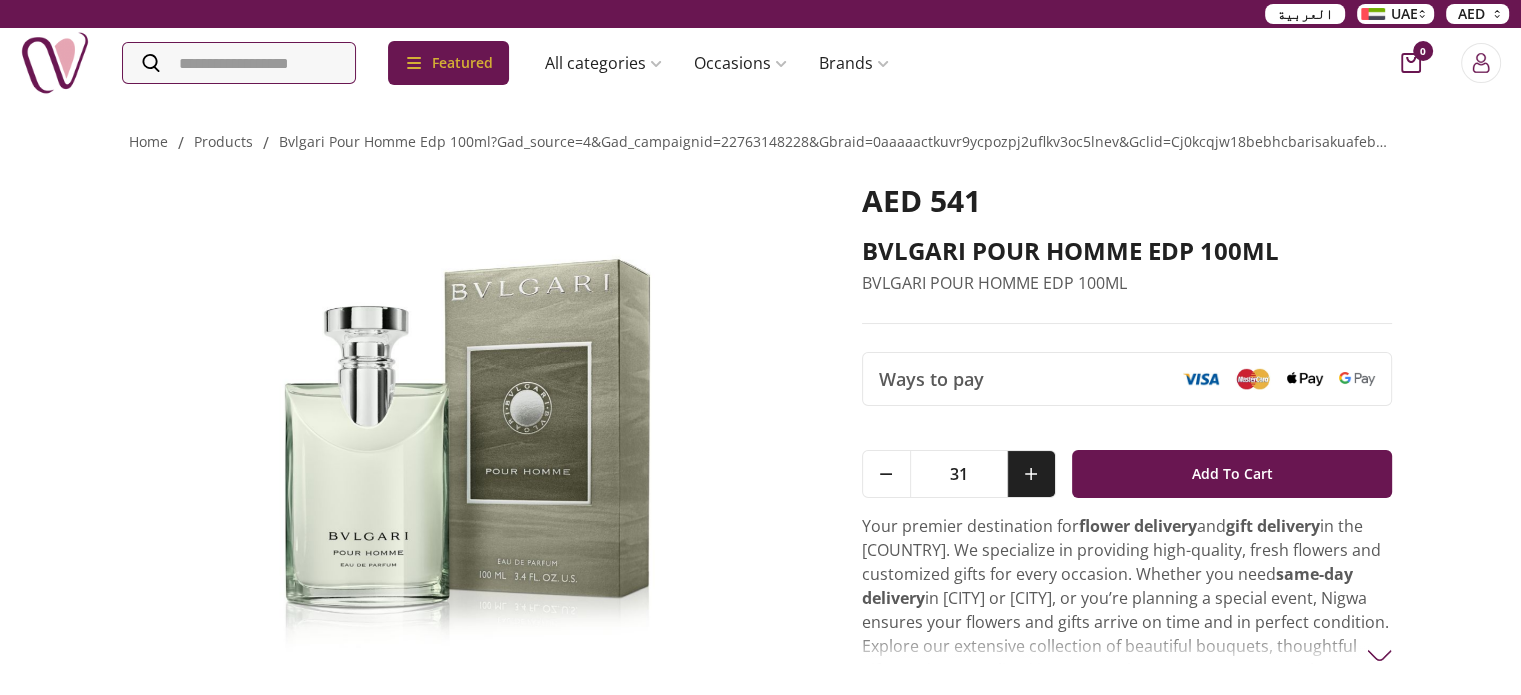 click at bounding box center [1031, 474] 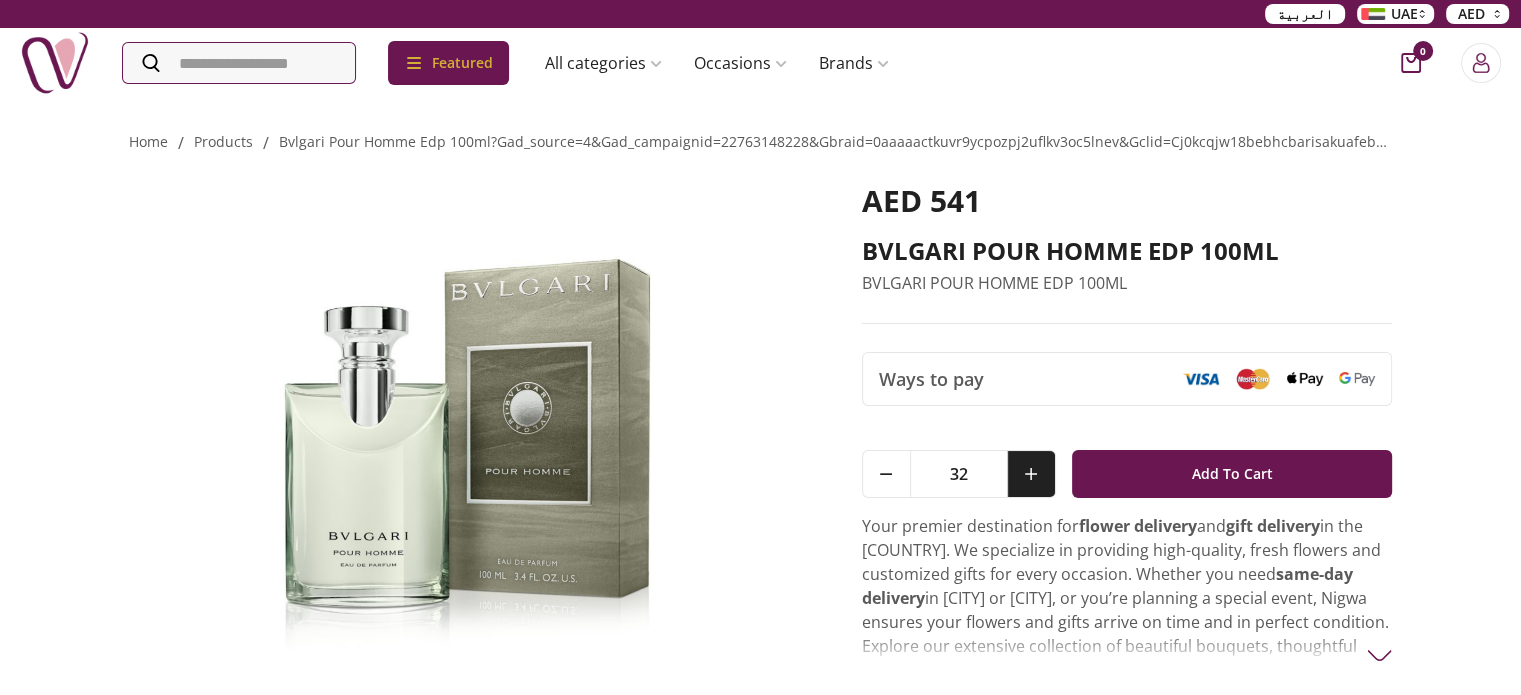 click at bounding box center (1031, 474) 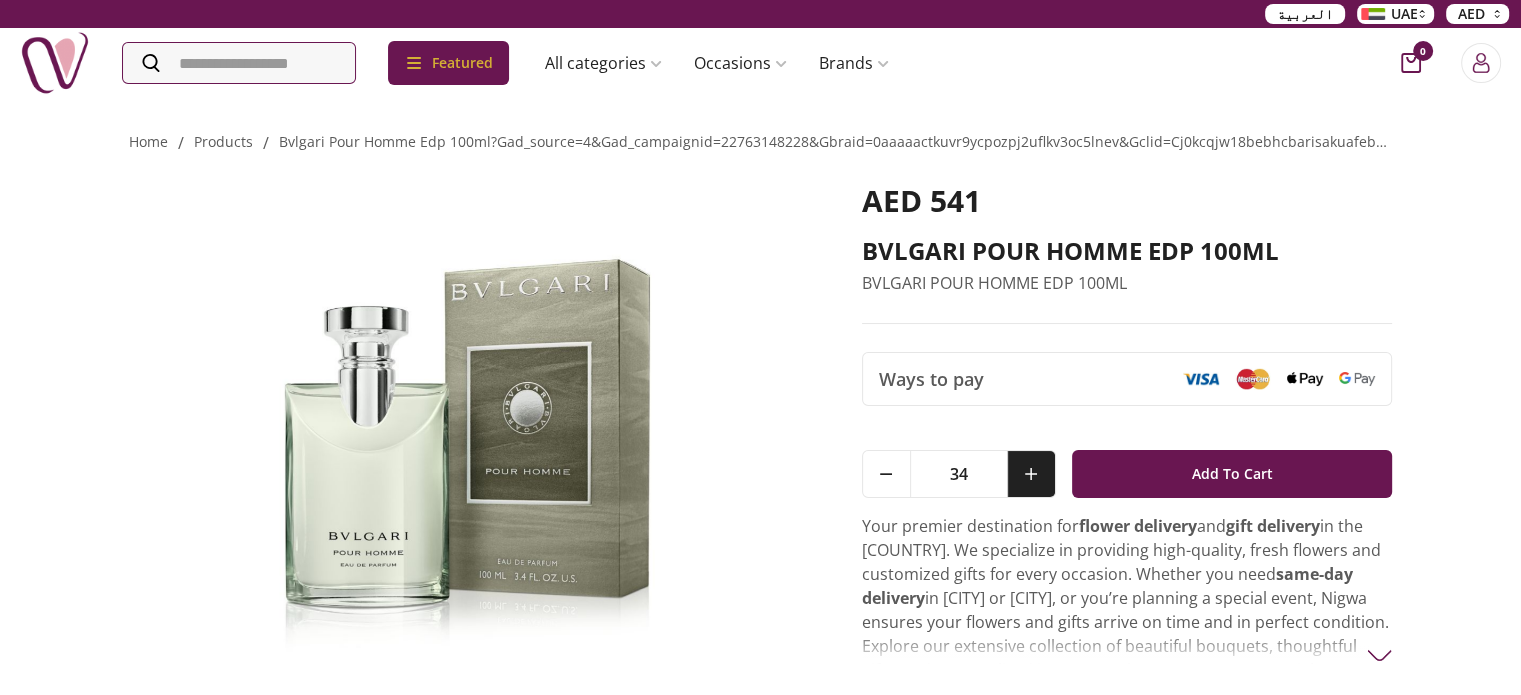 click at bounding box center (1031, 474) 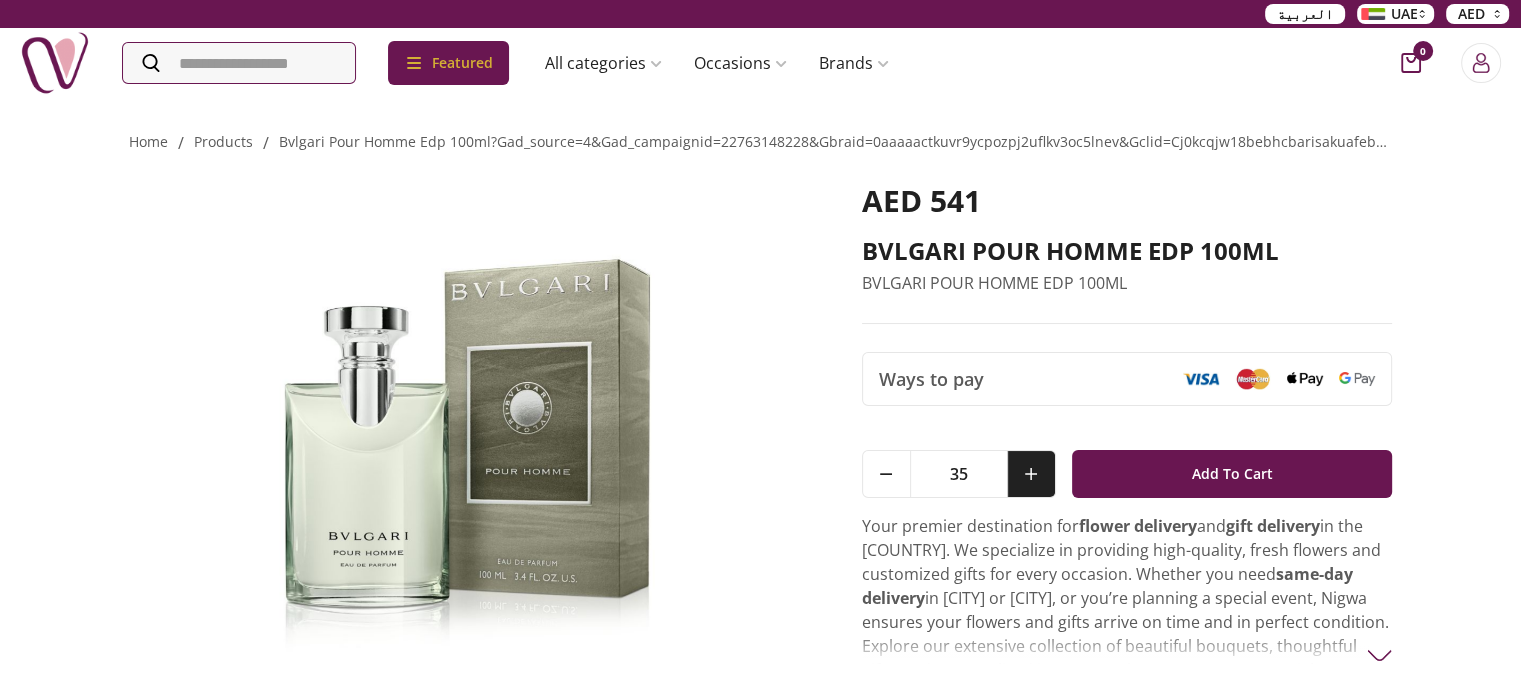 click at bounding box center [1031, 474] 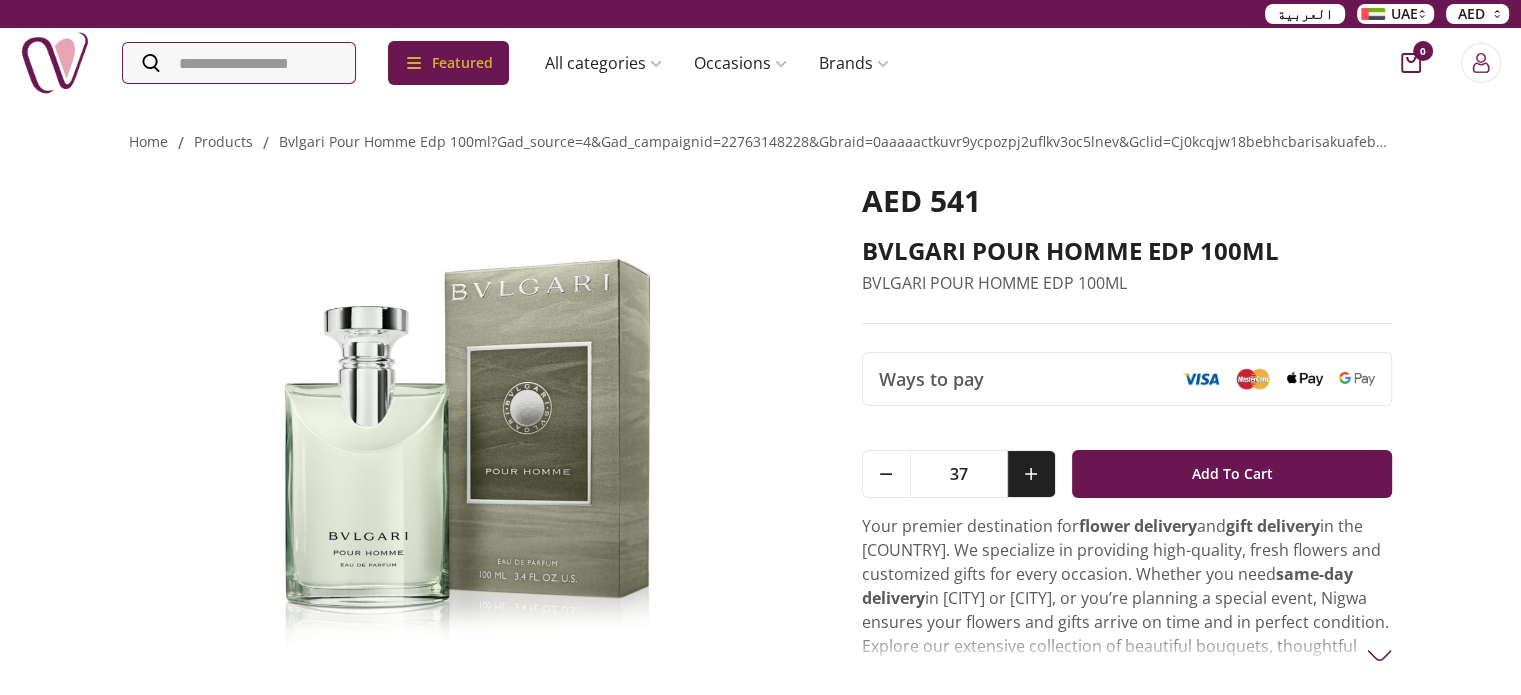 click at bounding box center (1031, 474) 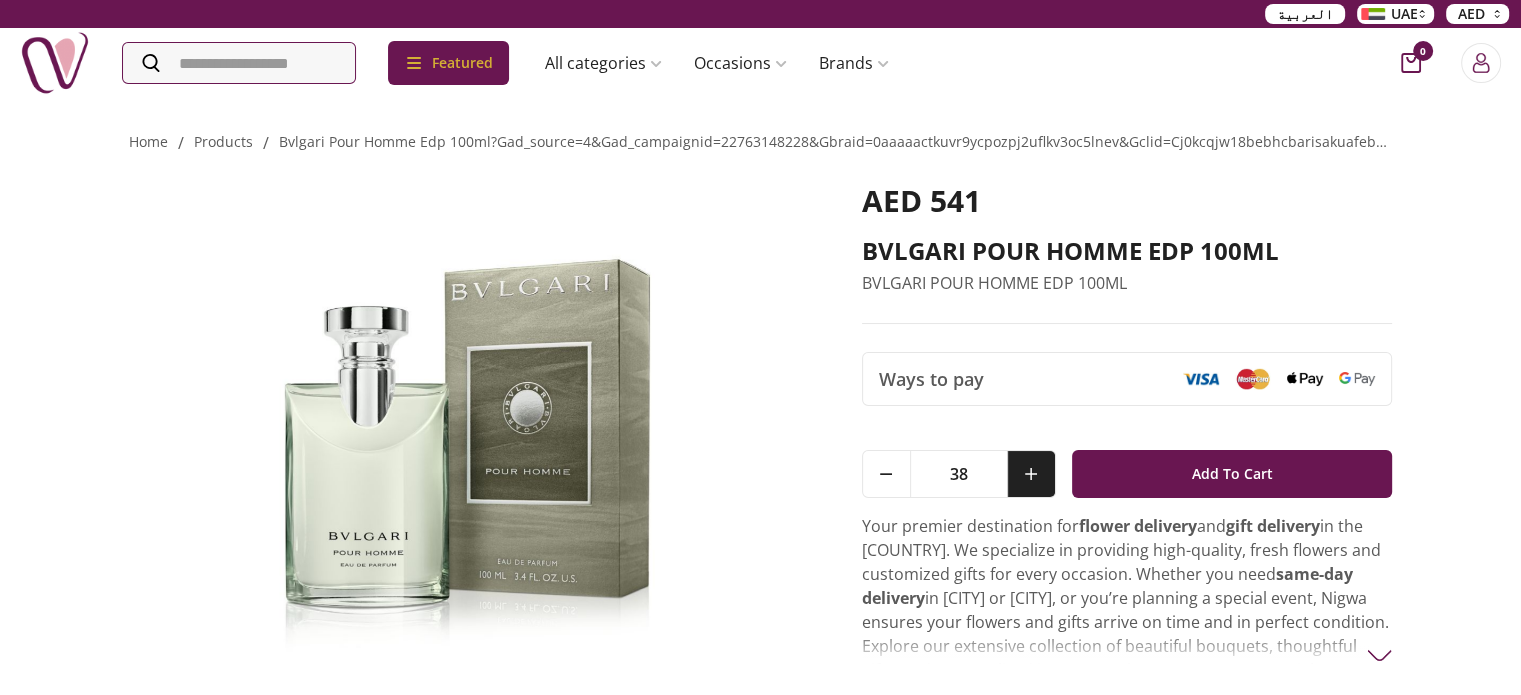click at bounding box center [1031, 474] 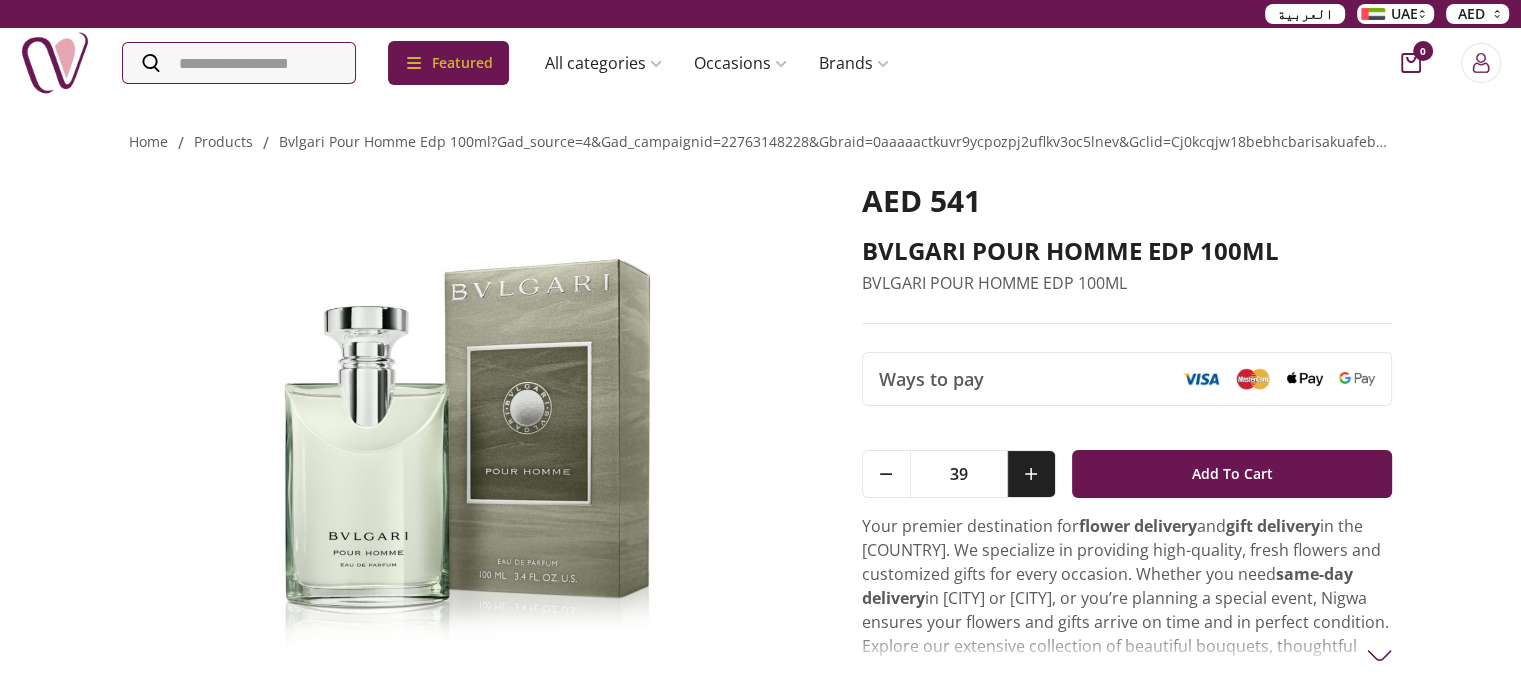 click at bounding box center (1031, 474) 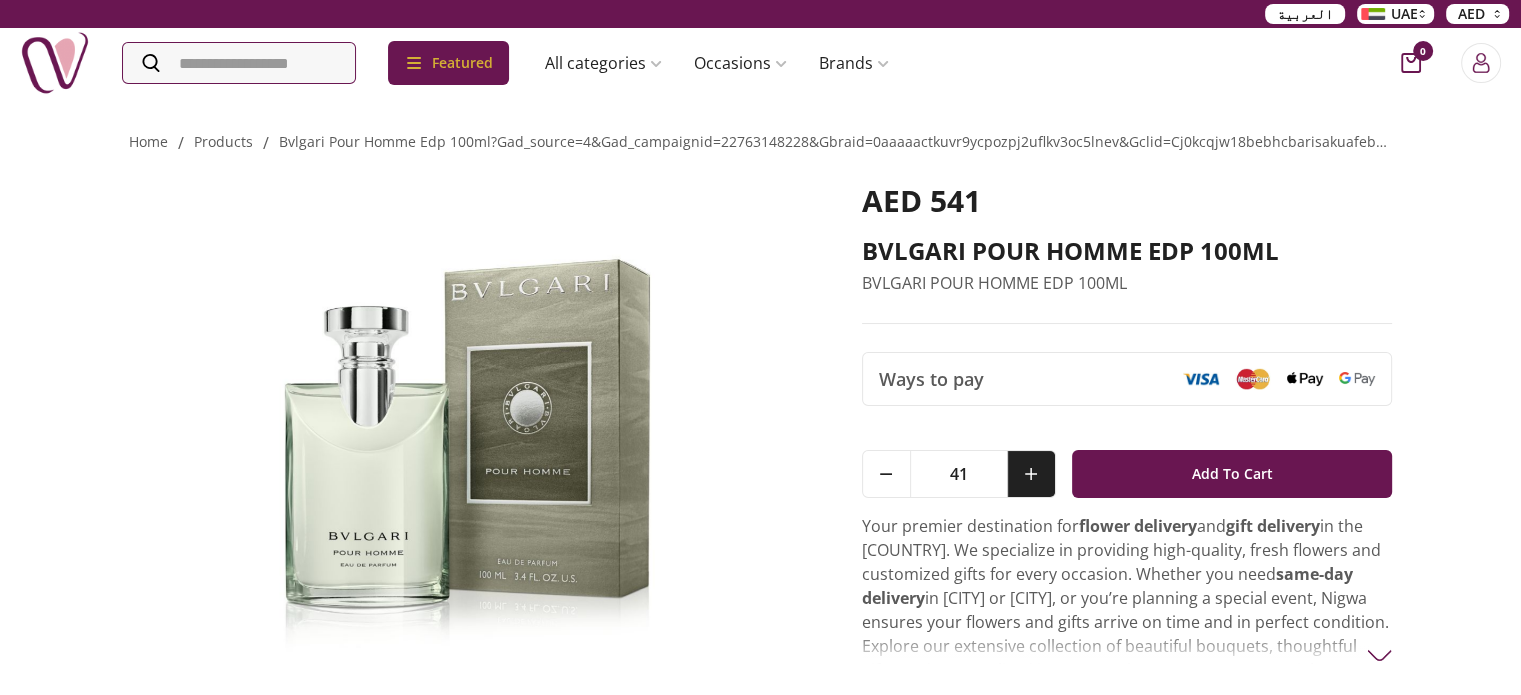 click at bounding box center (1031, 474) 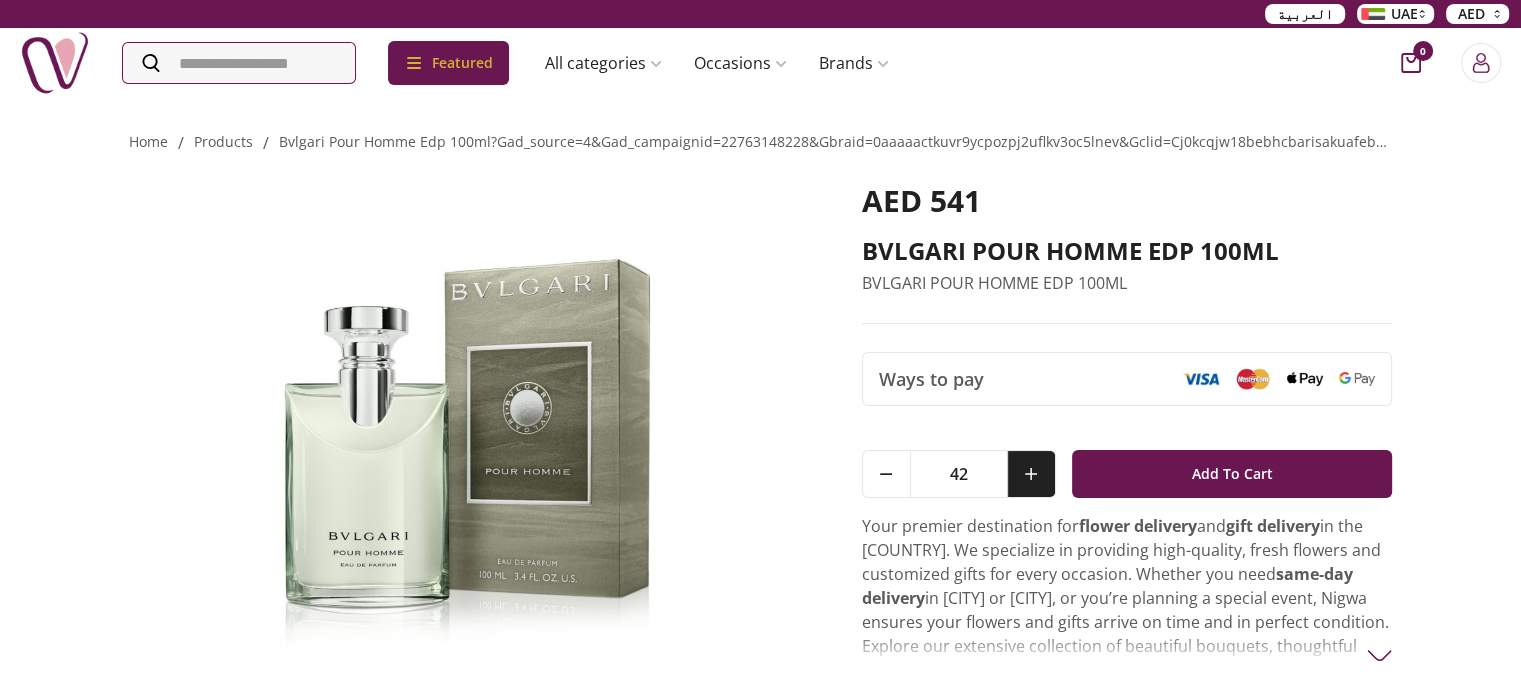 click at bounding box center (1031, 474) 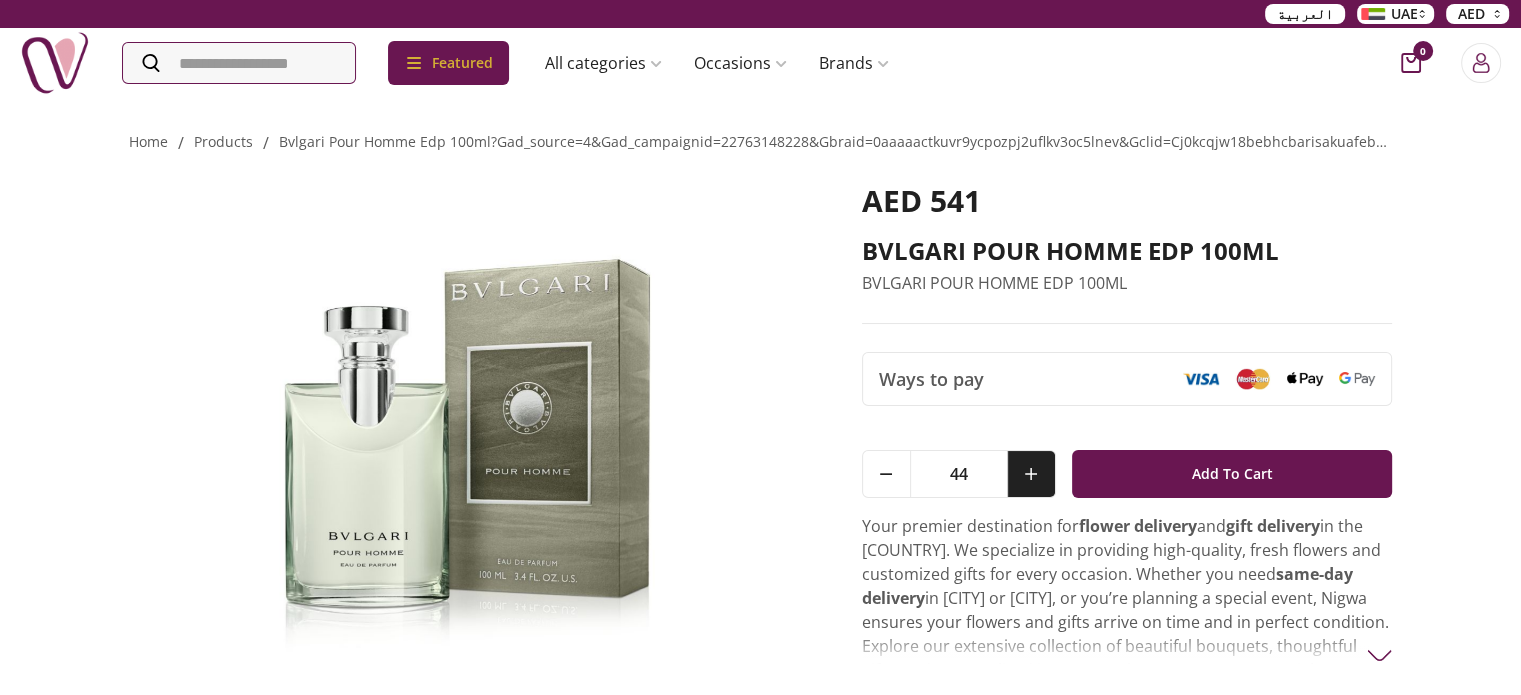 click at bounding box center [1031, 474] 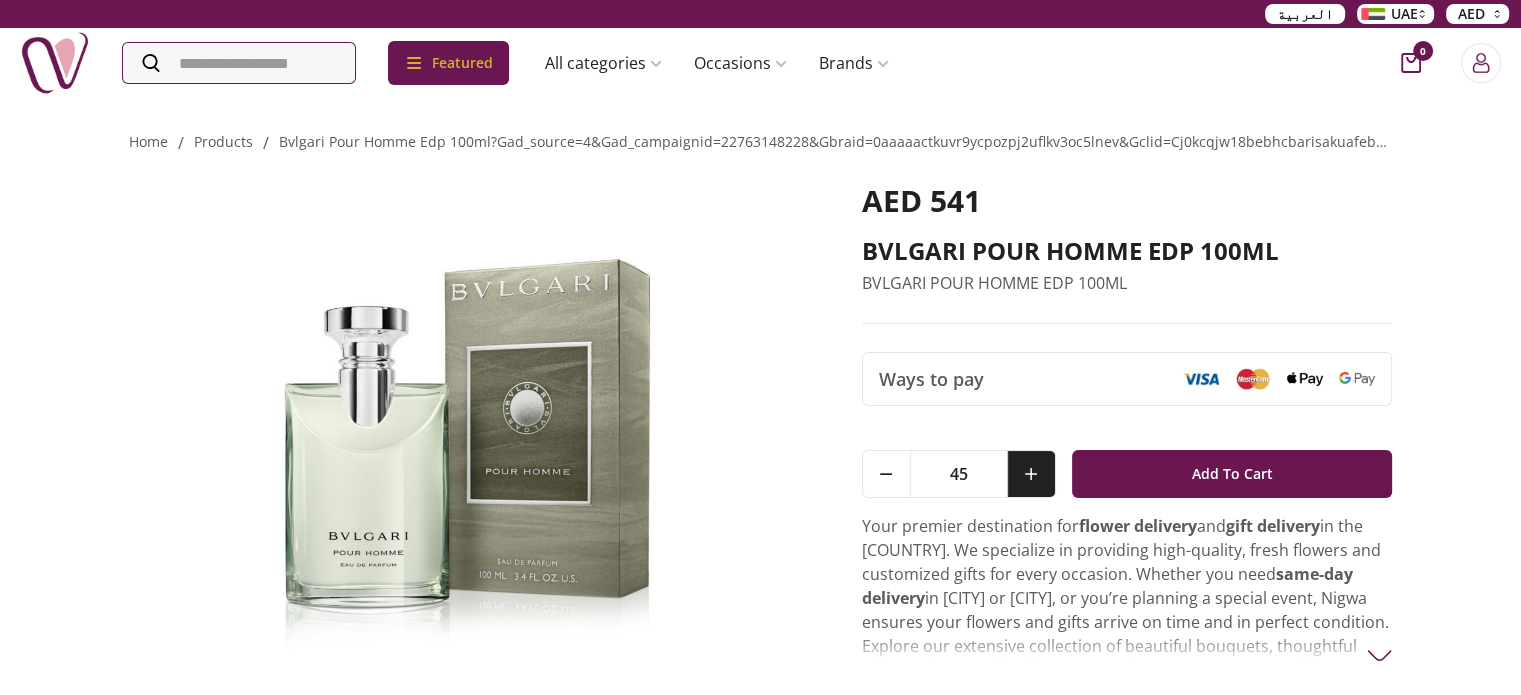 click at bounding box center (1031, 474) 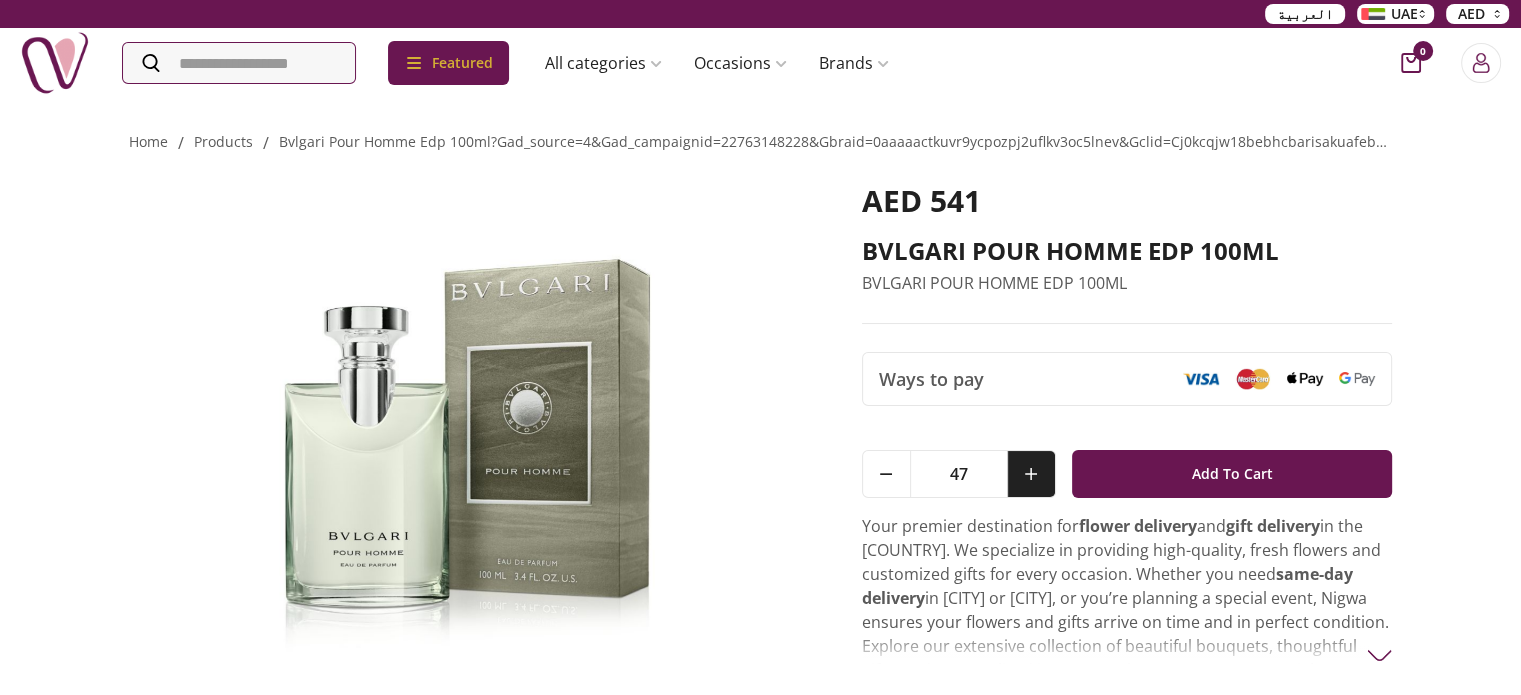 click at bounding box center (1031, 474) 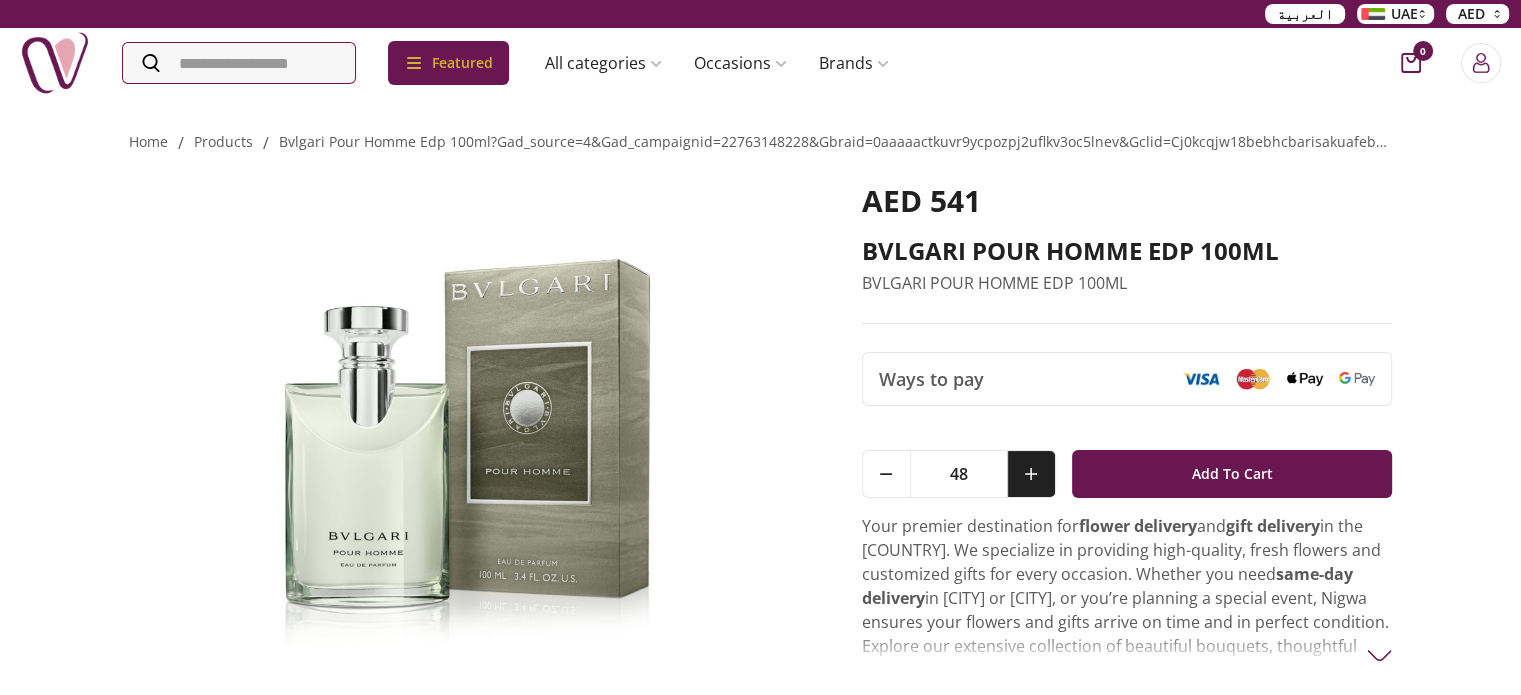 click at bounding box center (1031, 474) 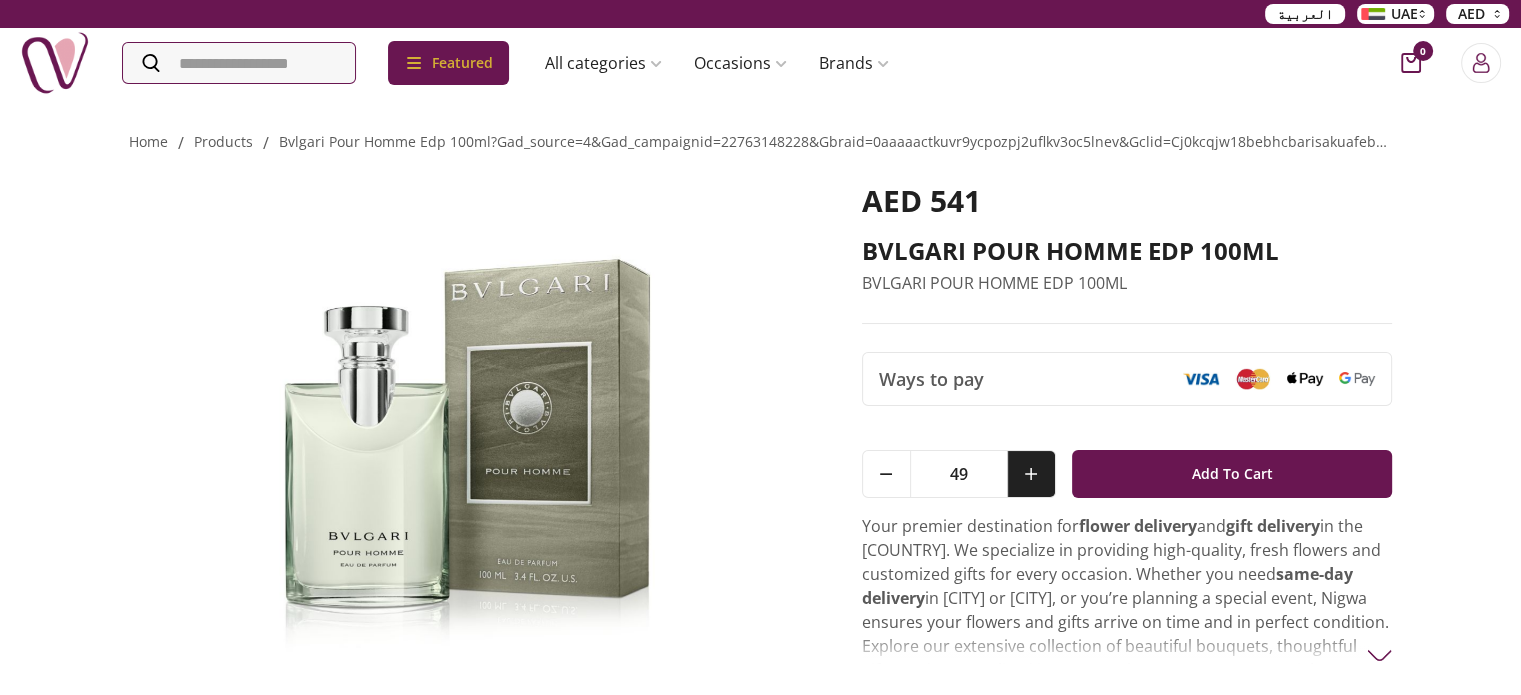 click at bounding box center (1031, 474) 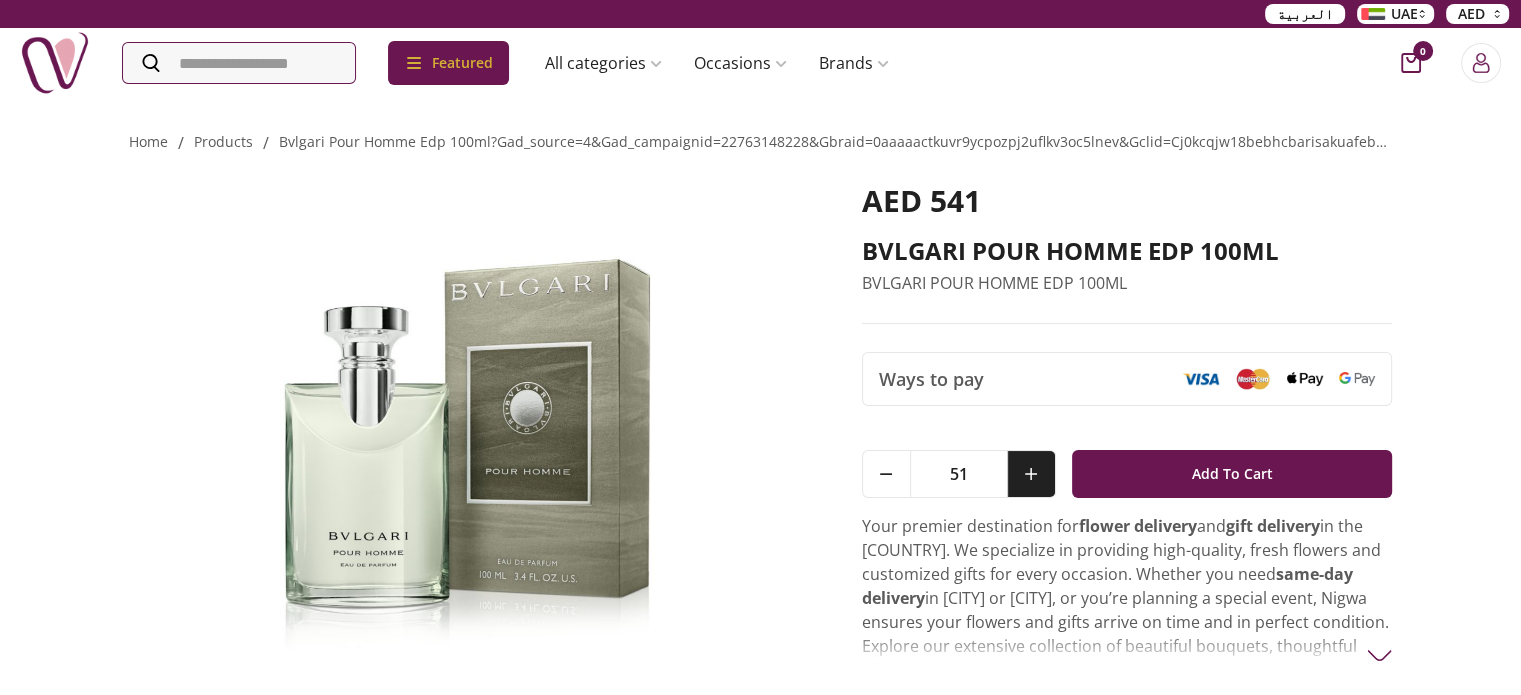 click at bounding box center [1031, 474] 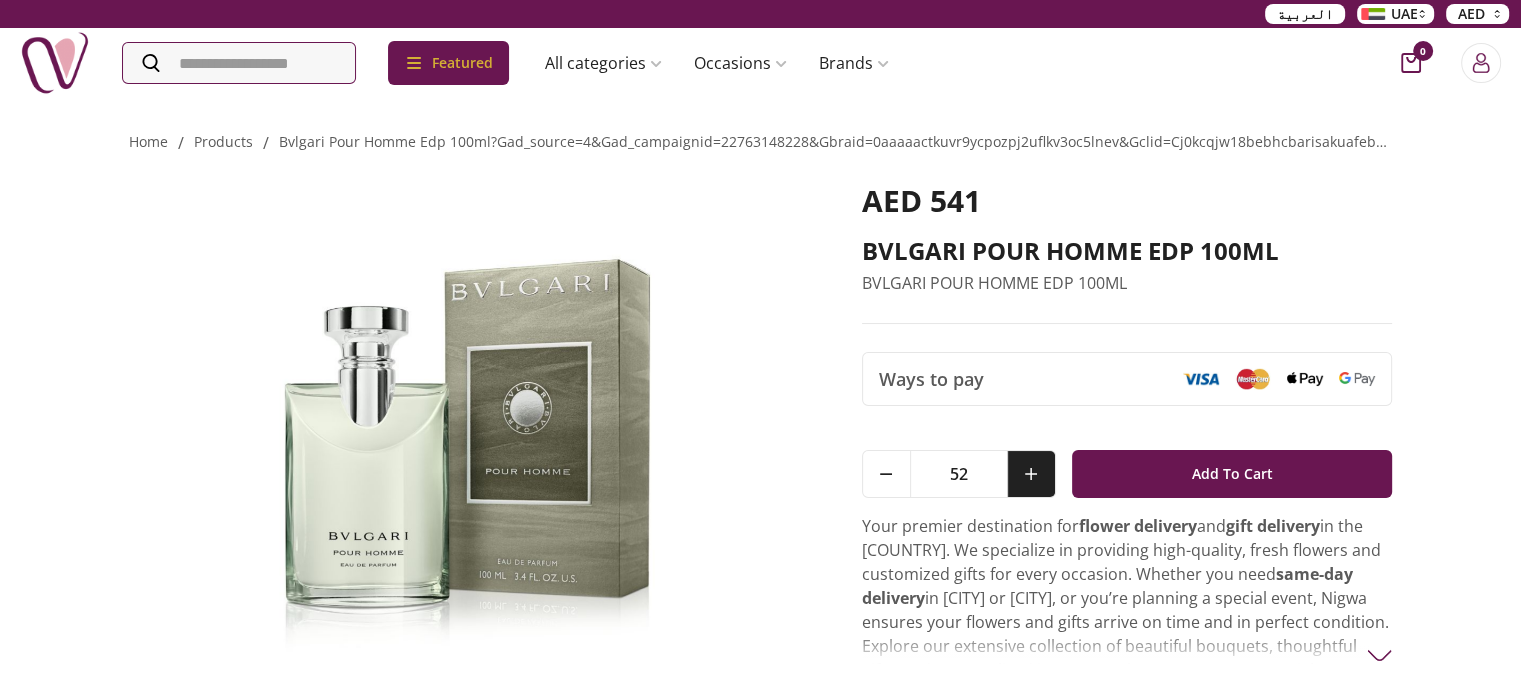 click at bounding box center [1031, 474] 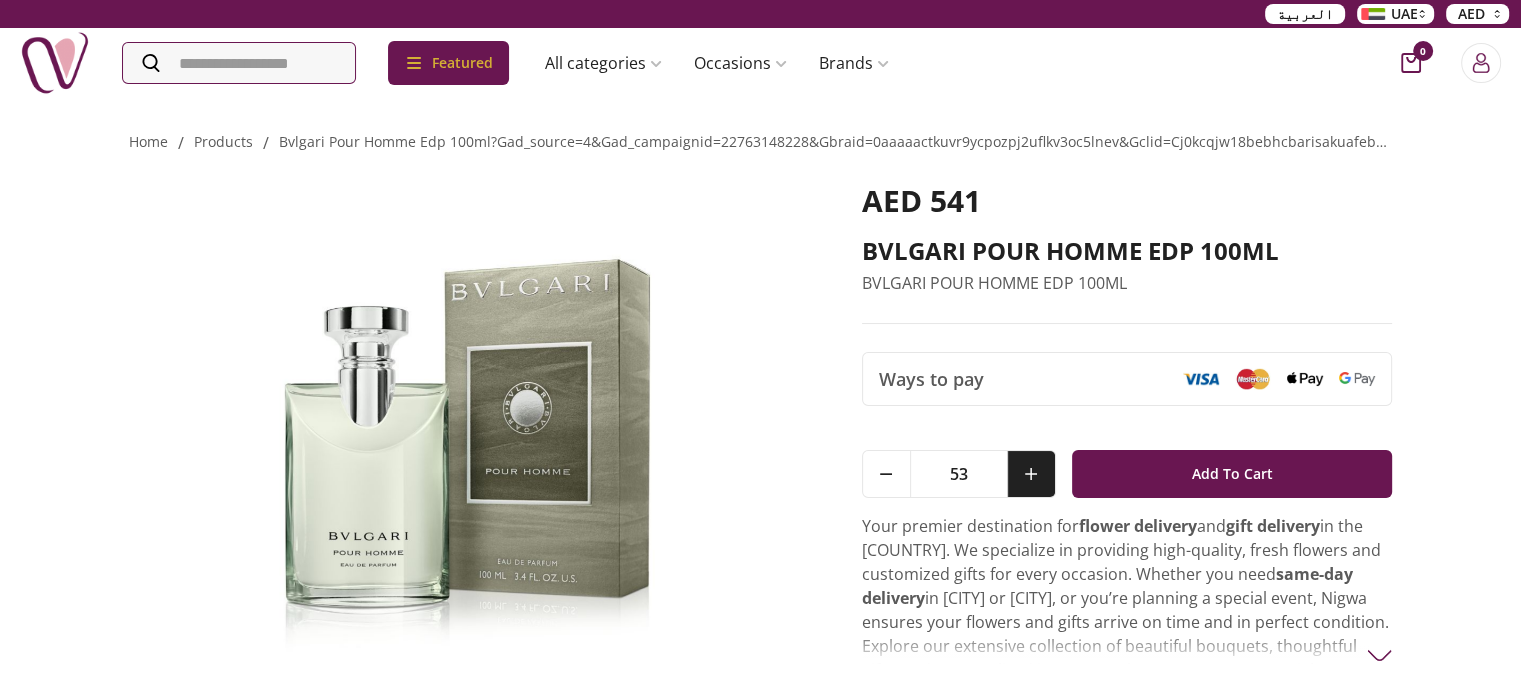click at bounding box center [1031, 474] 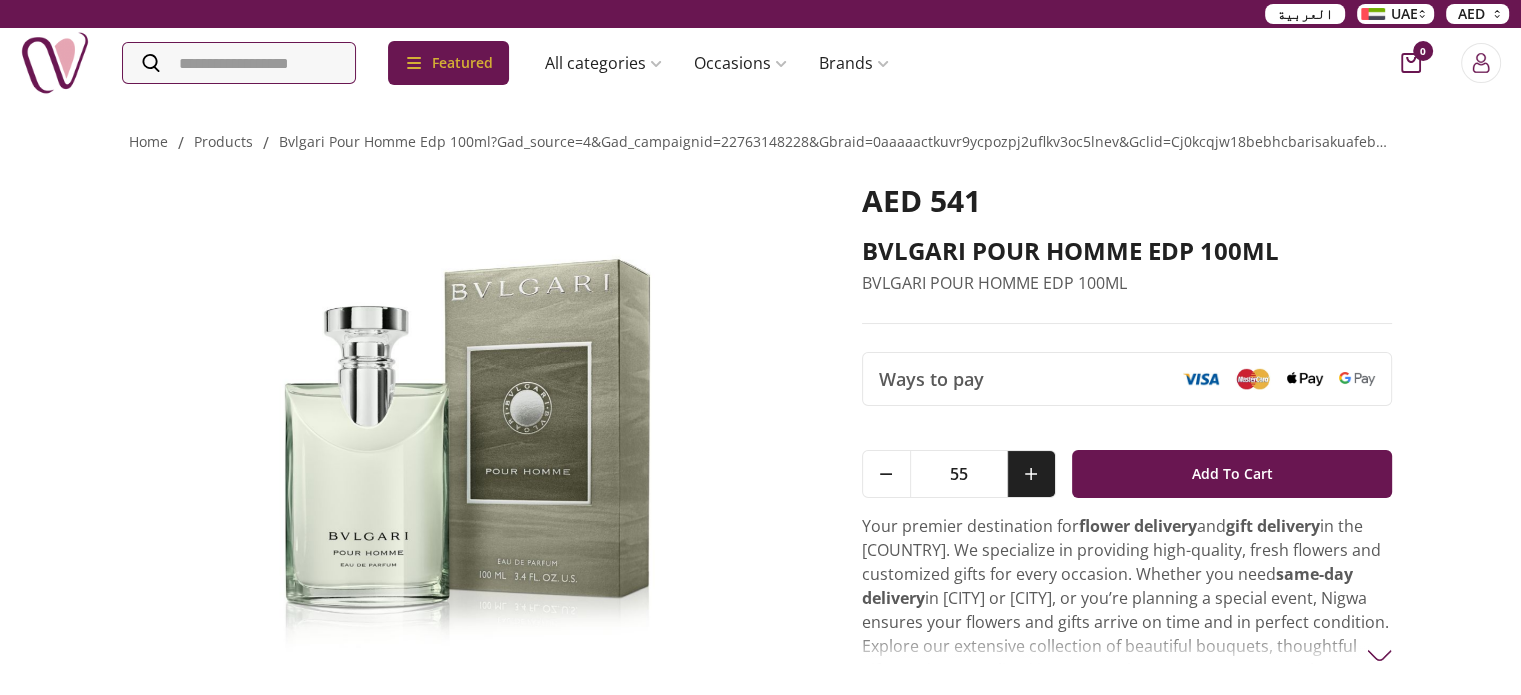 click at bounding box center [1031, 474] 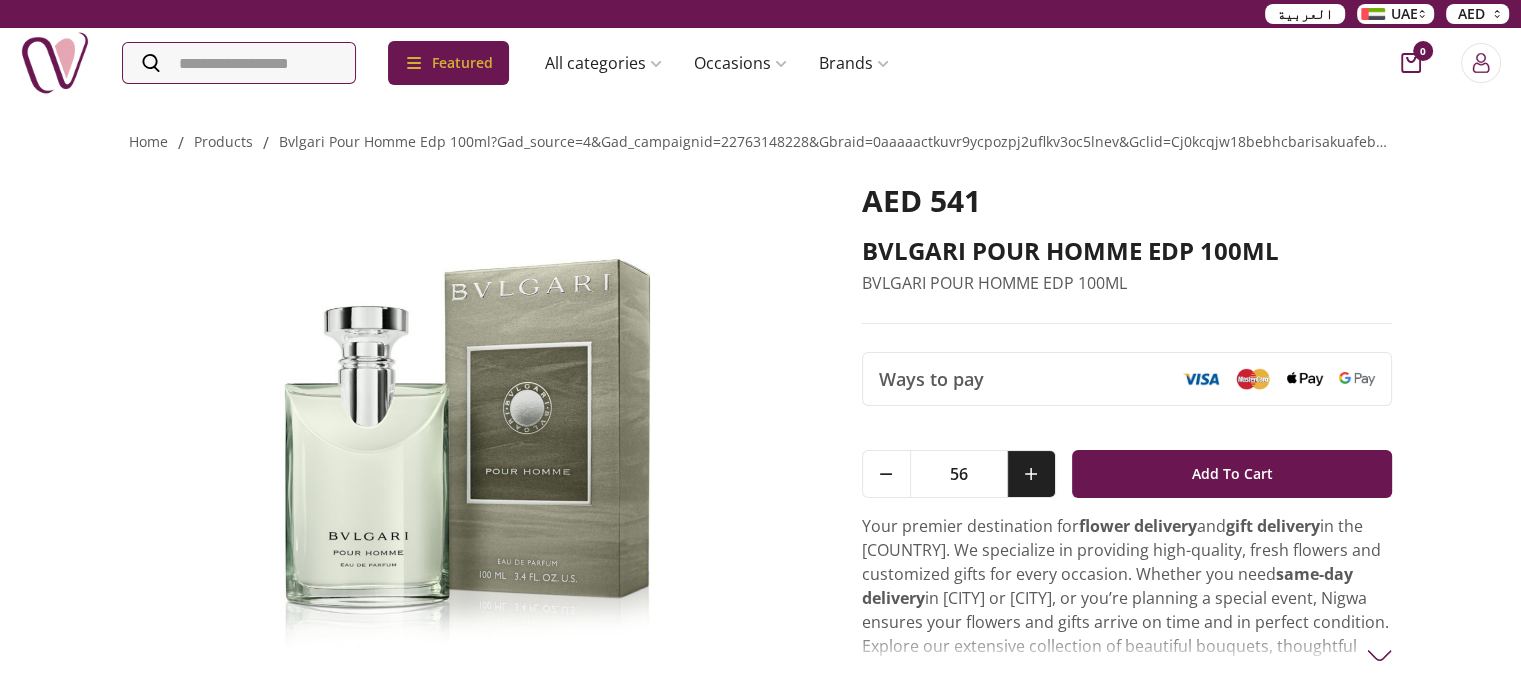 click at bounding box center (1031, 474) 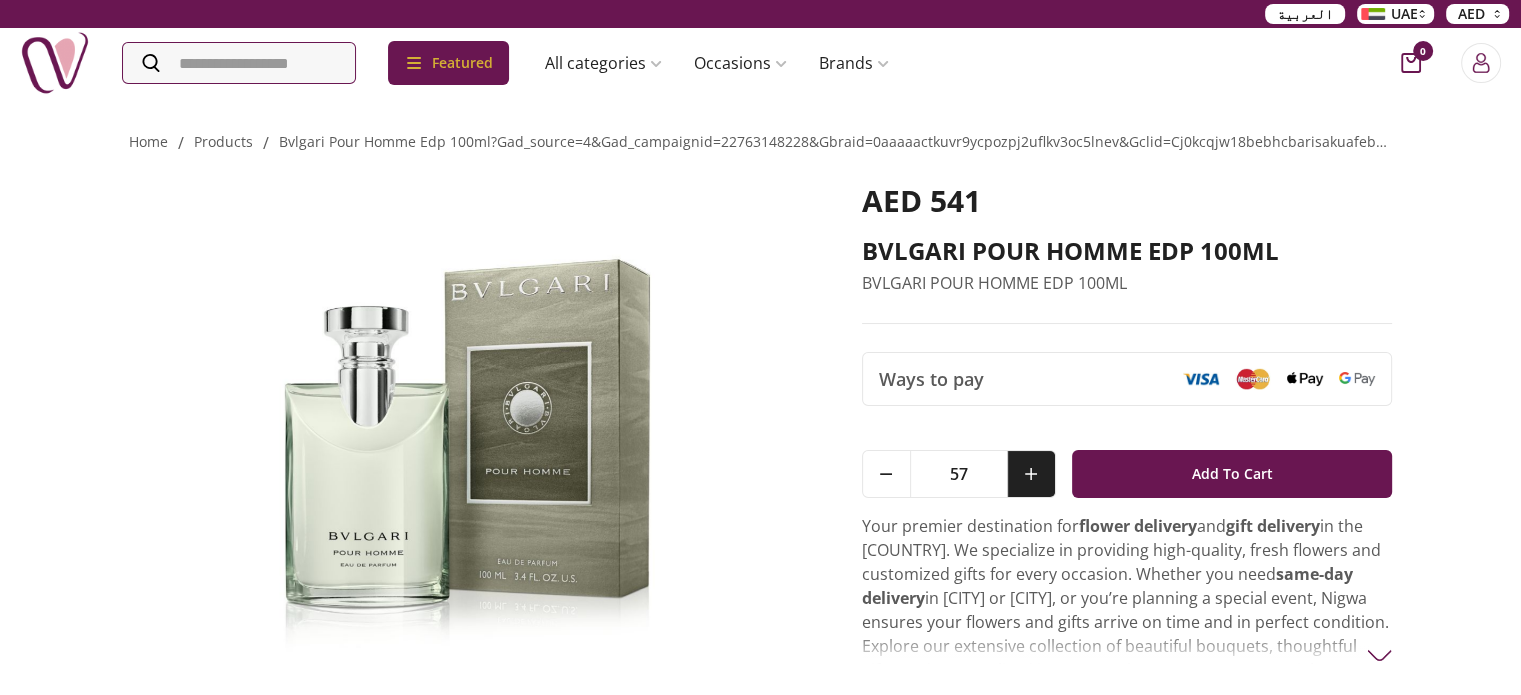 click at bounding box center [1031, 474] 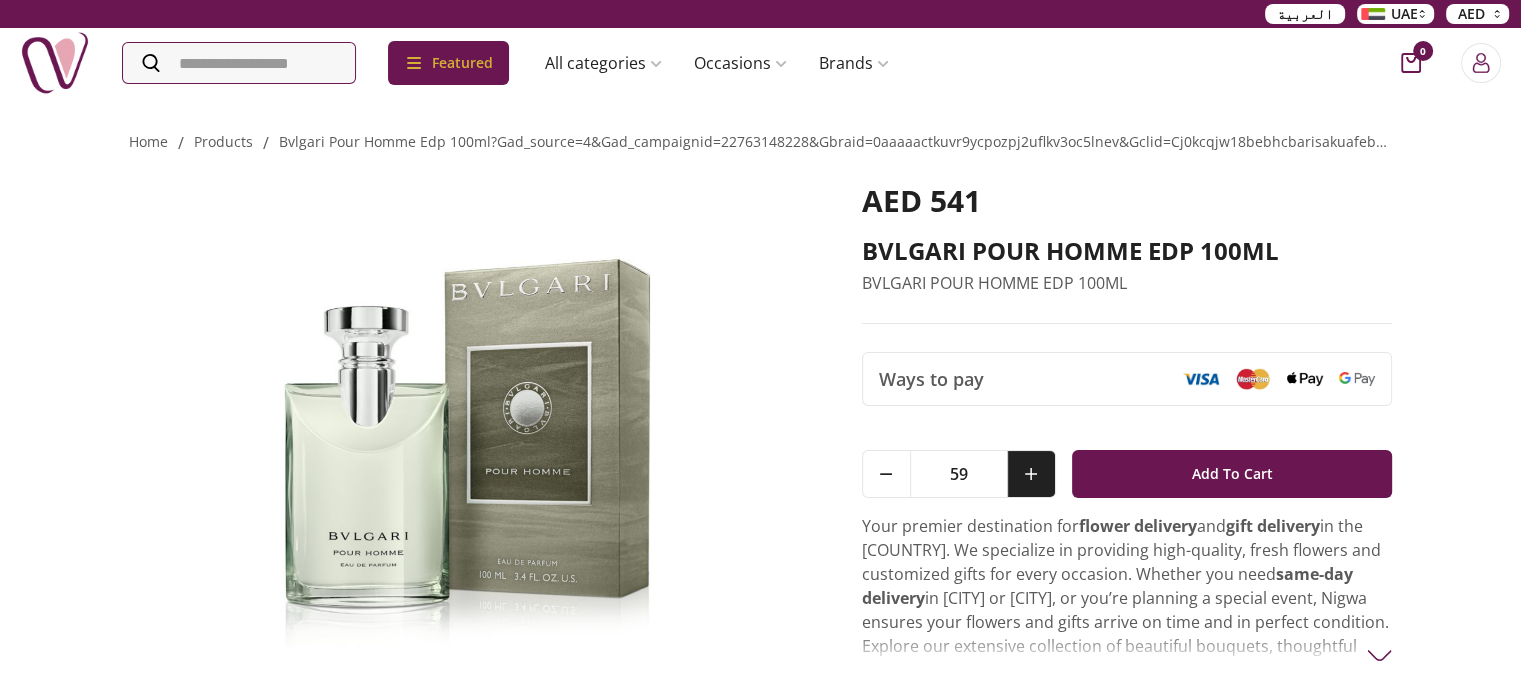 click at bounding box center (1031, 474) 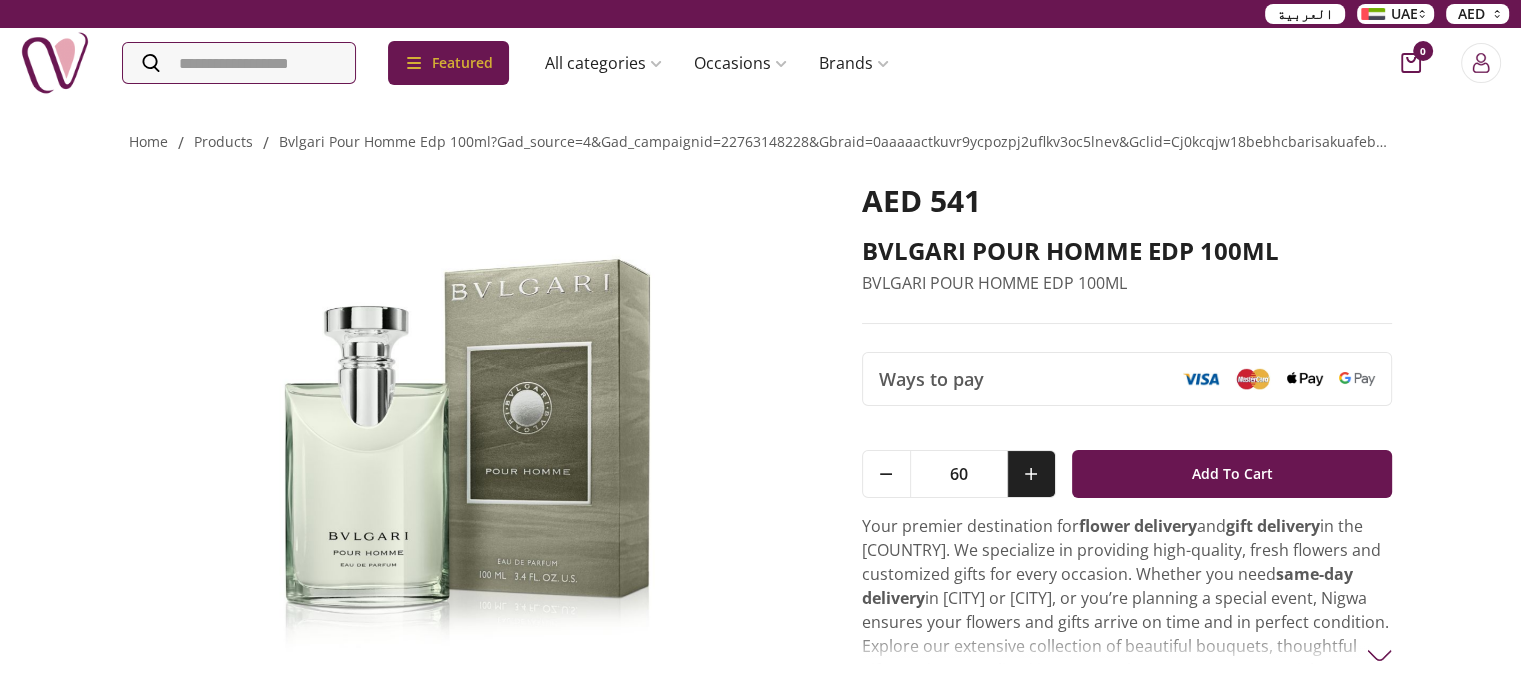 click at bounding box center (1031, 474) 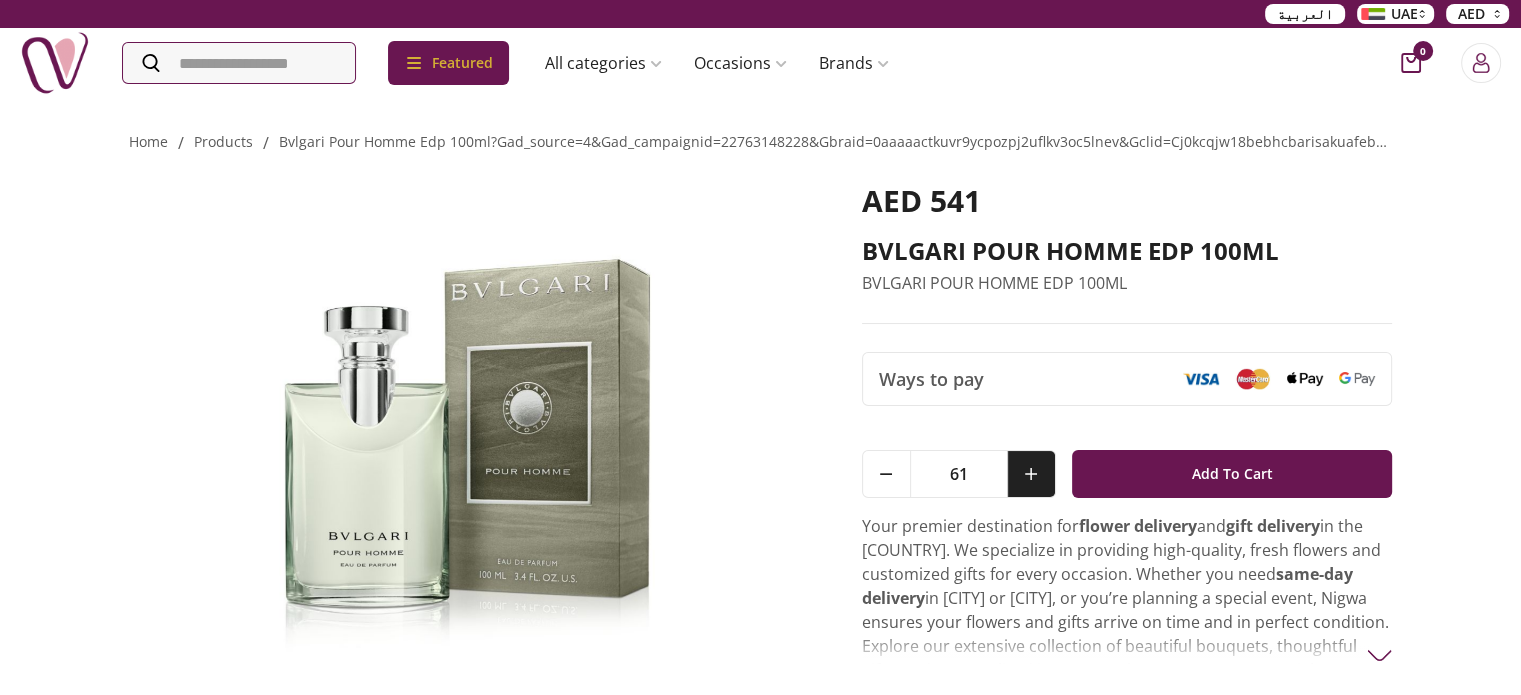 click at bounding box center (1031, 474) 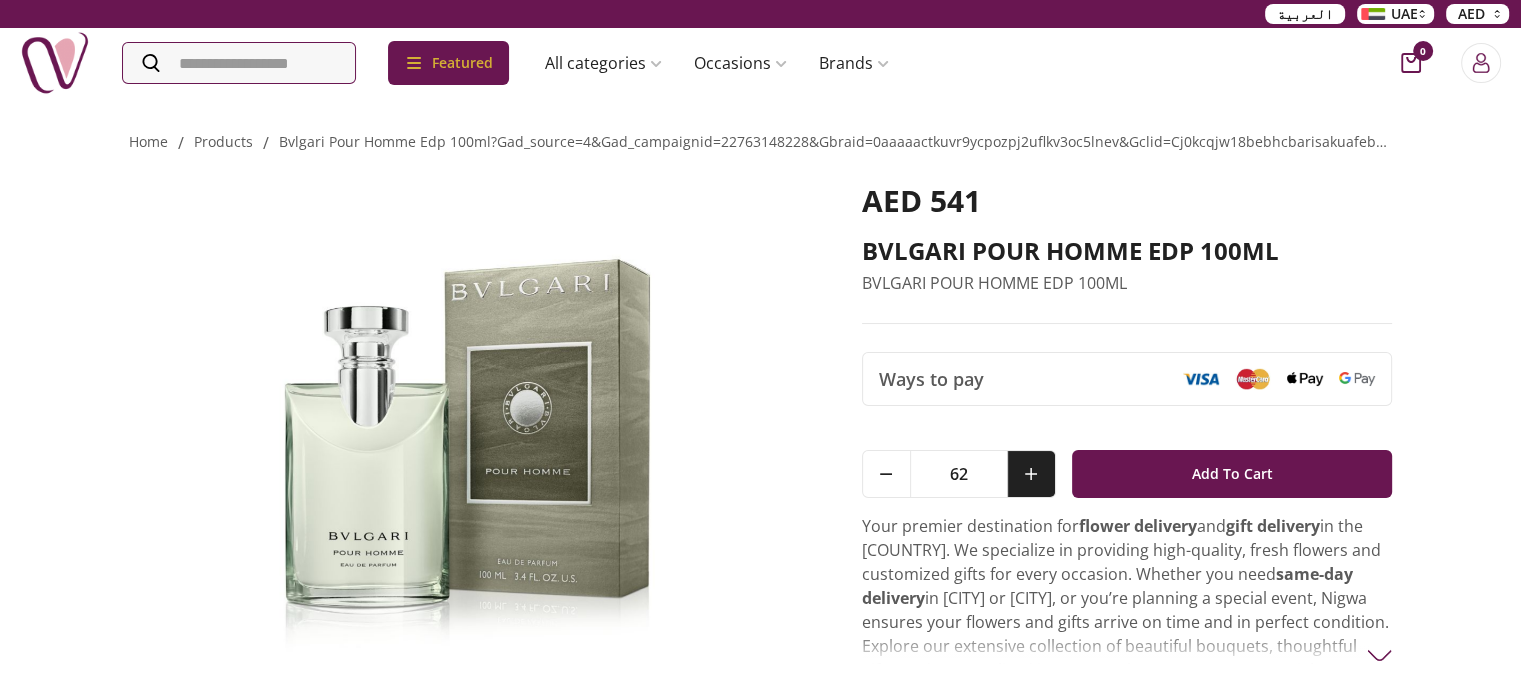 click at bounding box center [1031, 474] 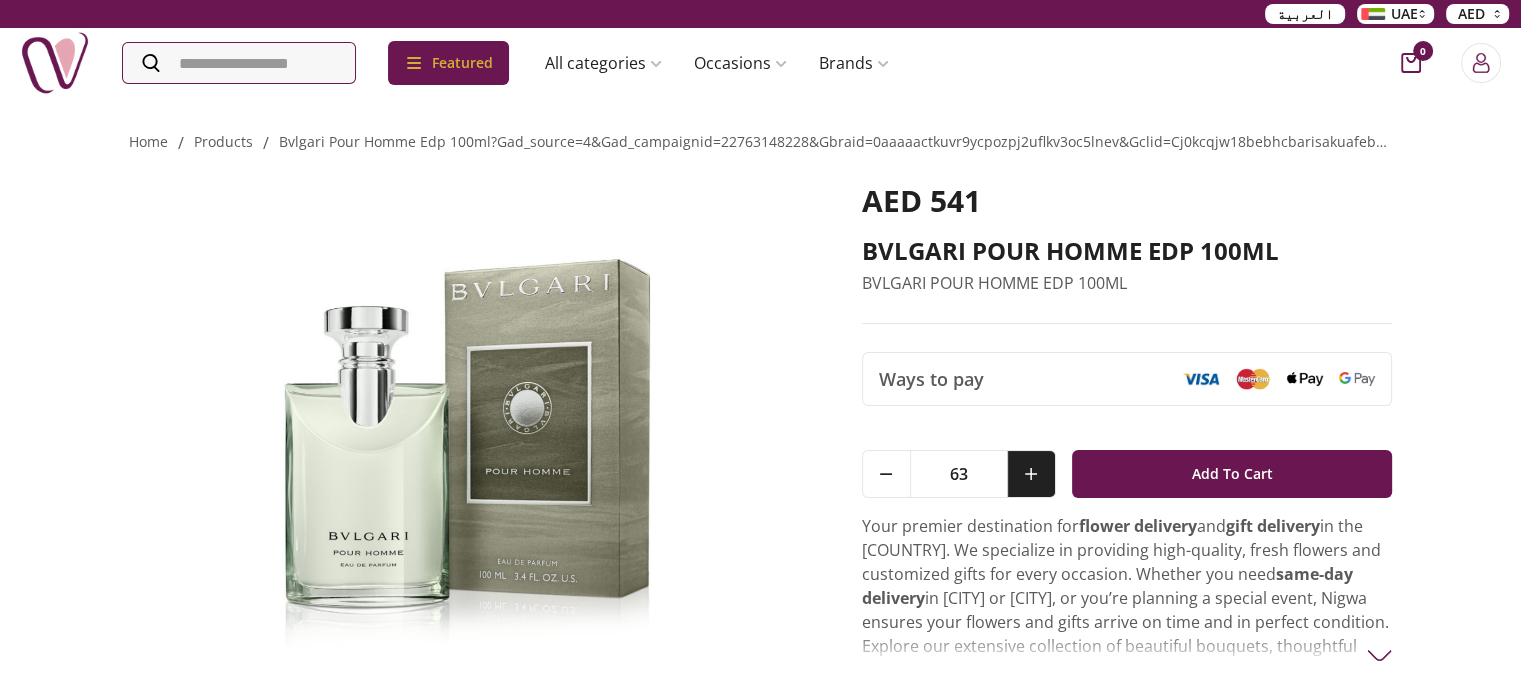 click at bounding box center (1031, 474) 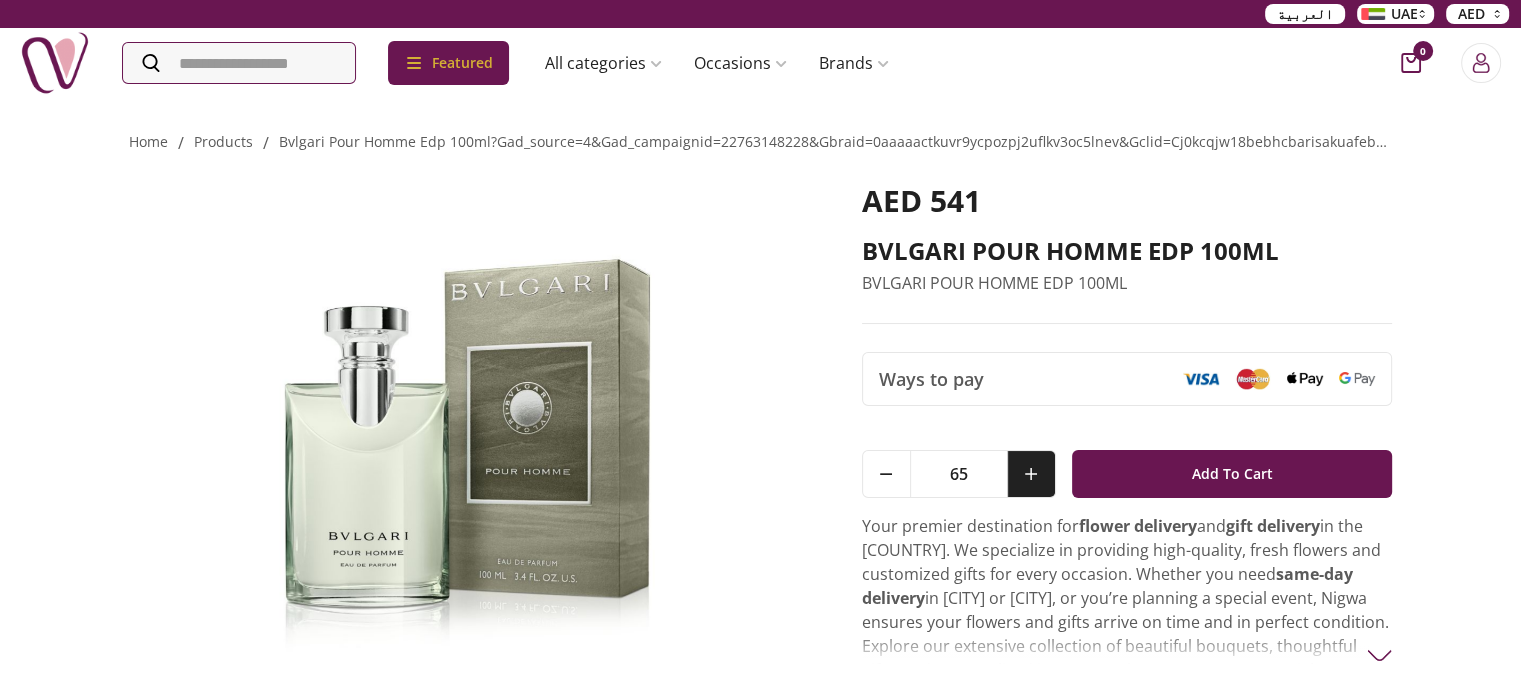 click at bounding box center (1031, 474) 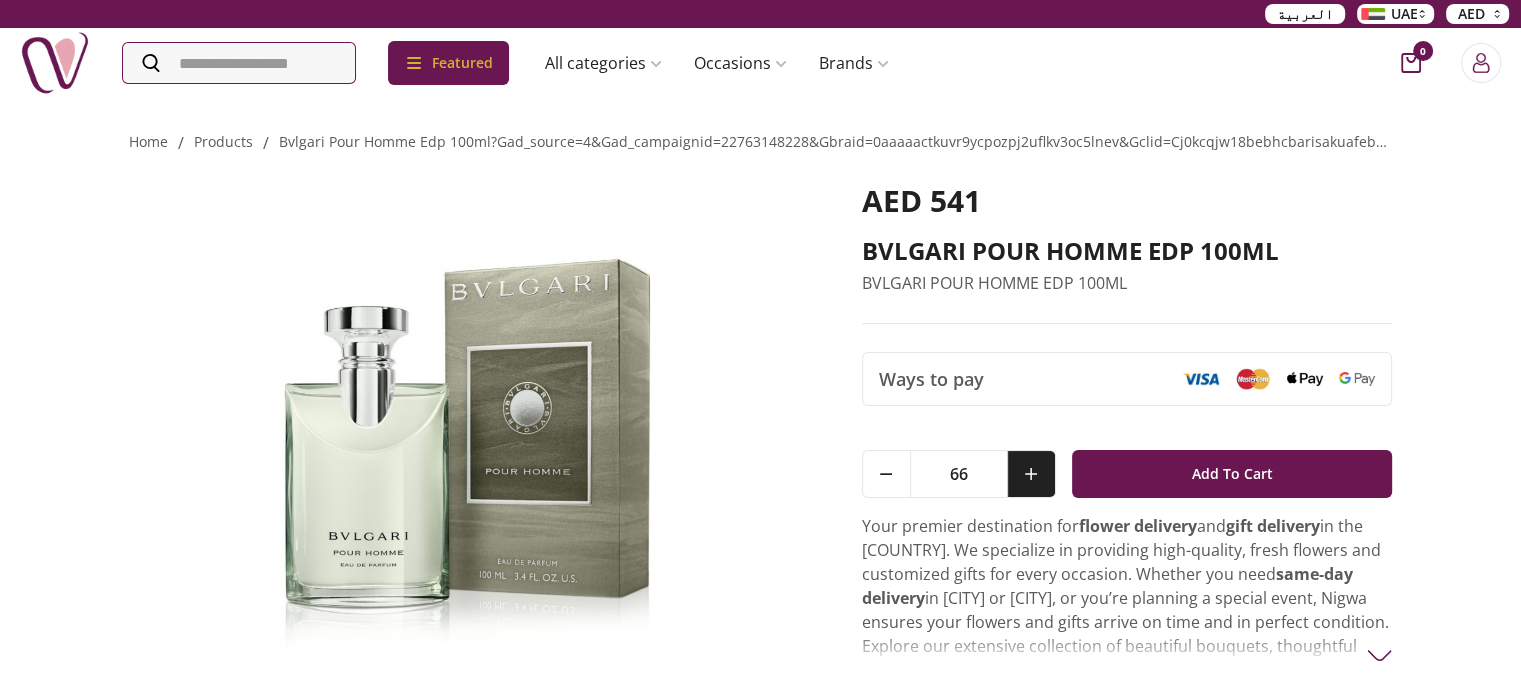 click at bounding box center (1031, 474) 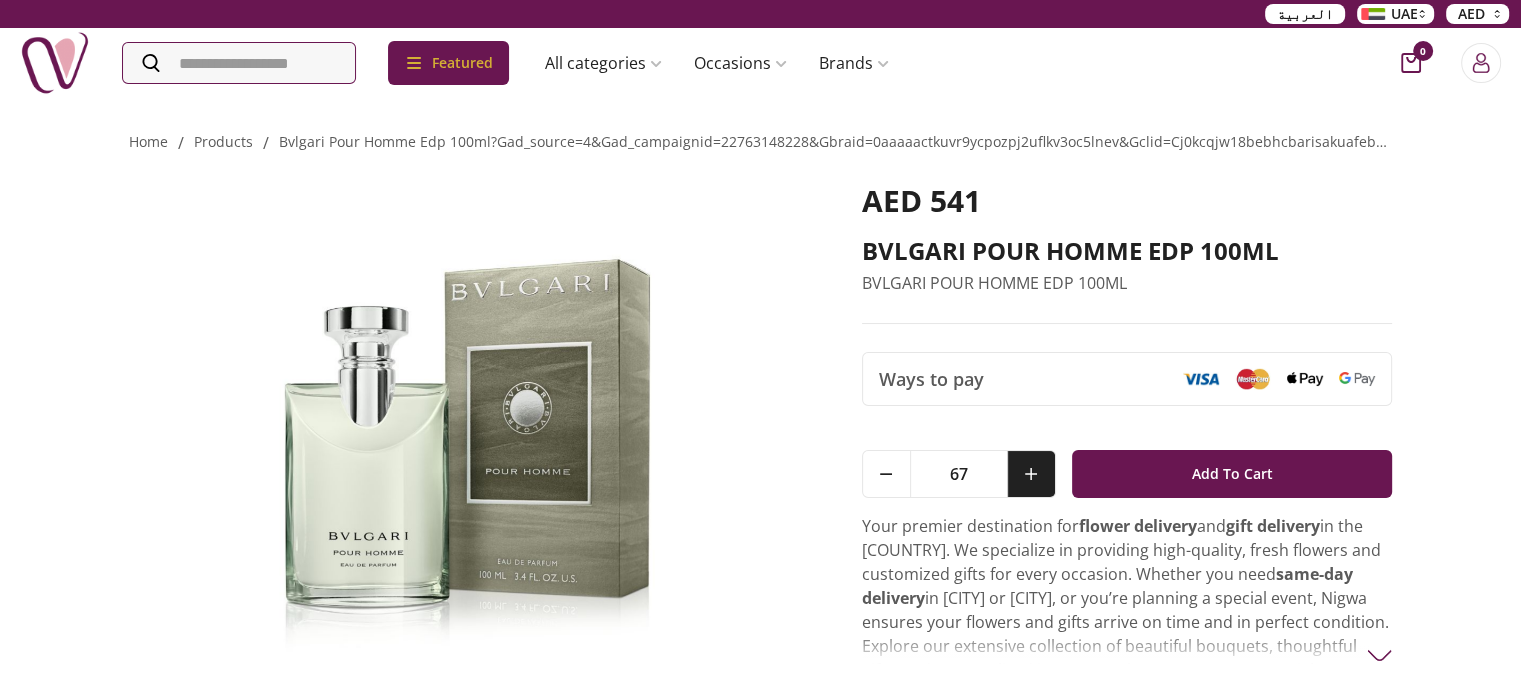 click at bounding box center [1031, 474] 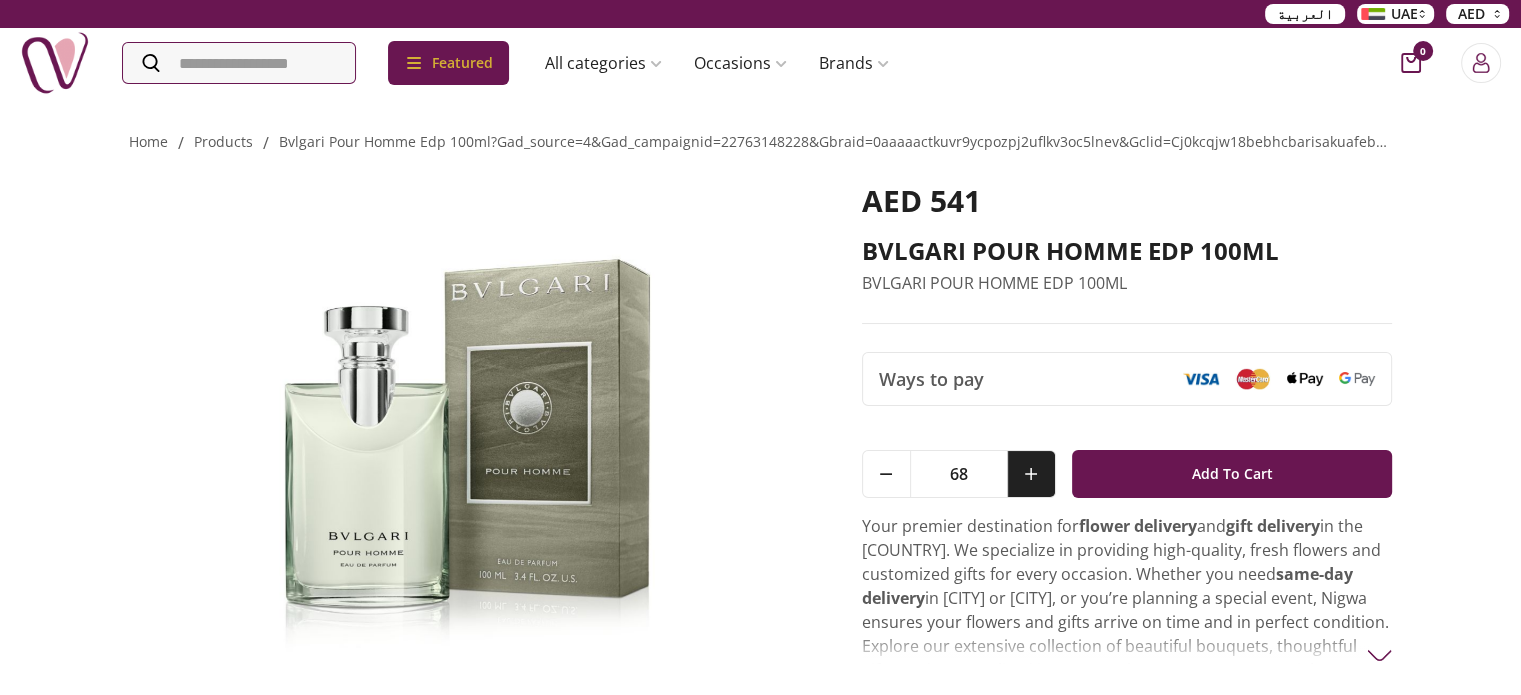 click at bounding box center [1031, 474] 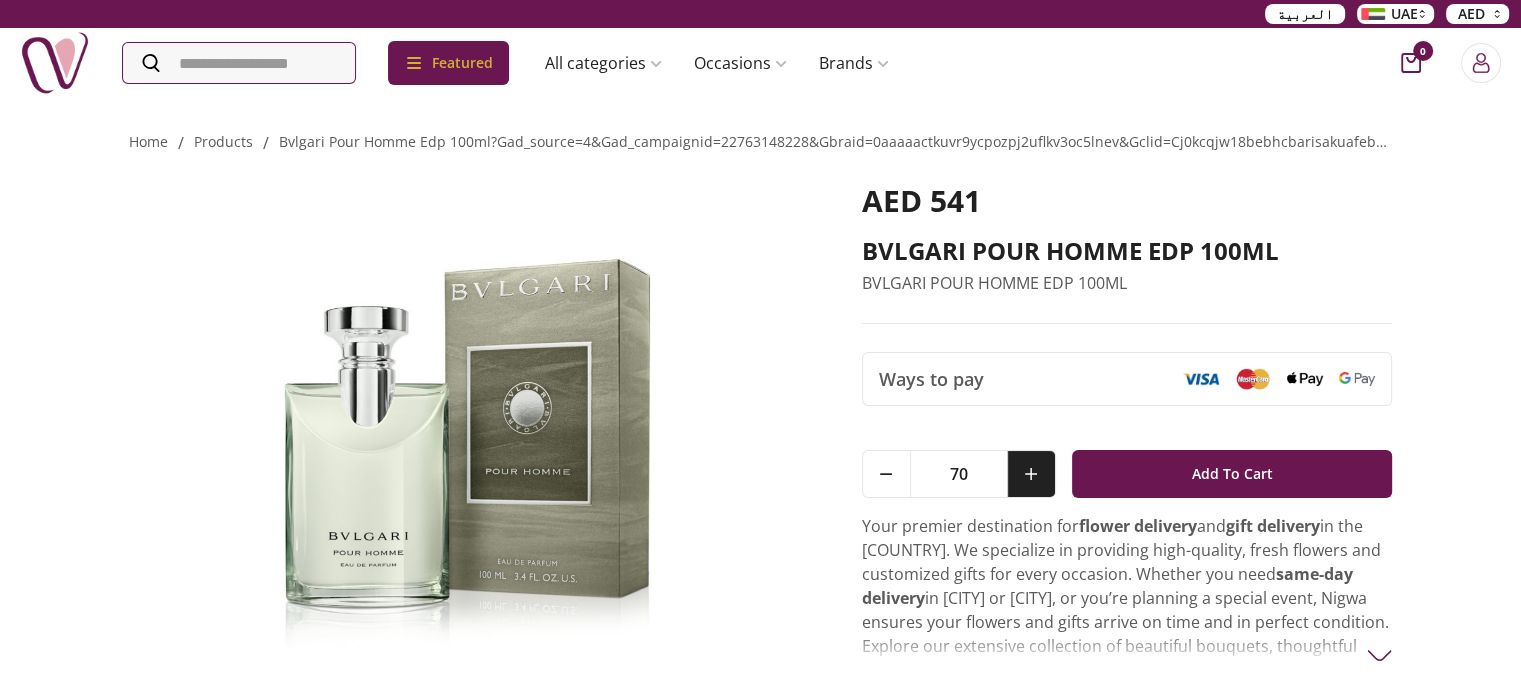click at bounding box center (1031, 474) 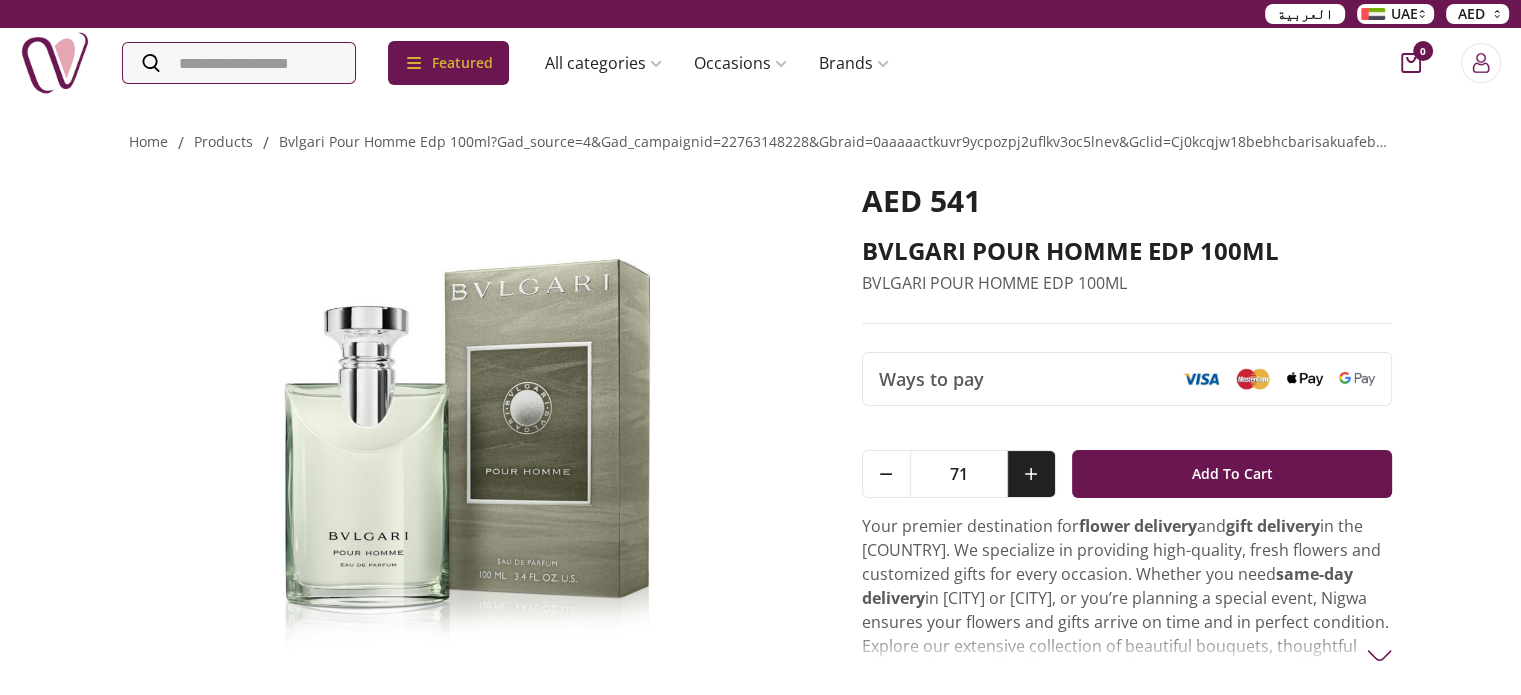 click at bounding box center (1031, 474) 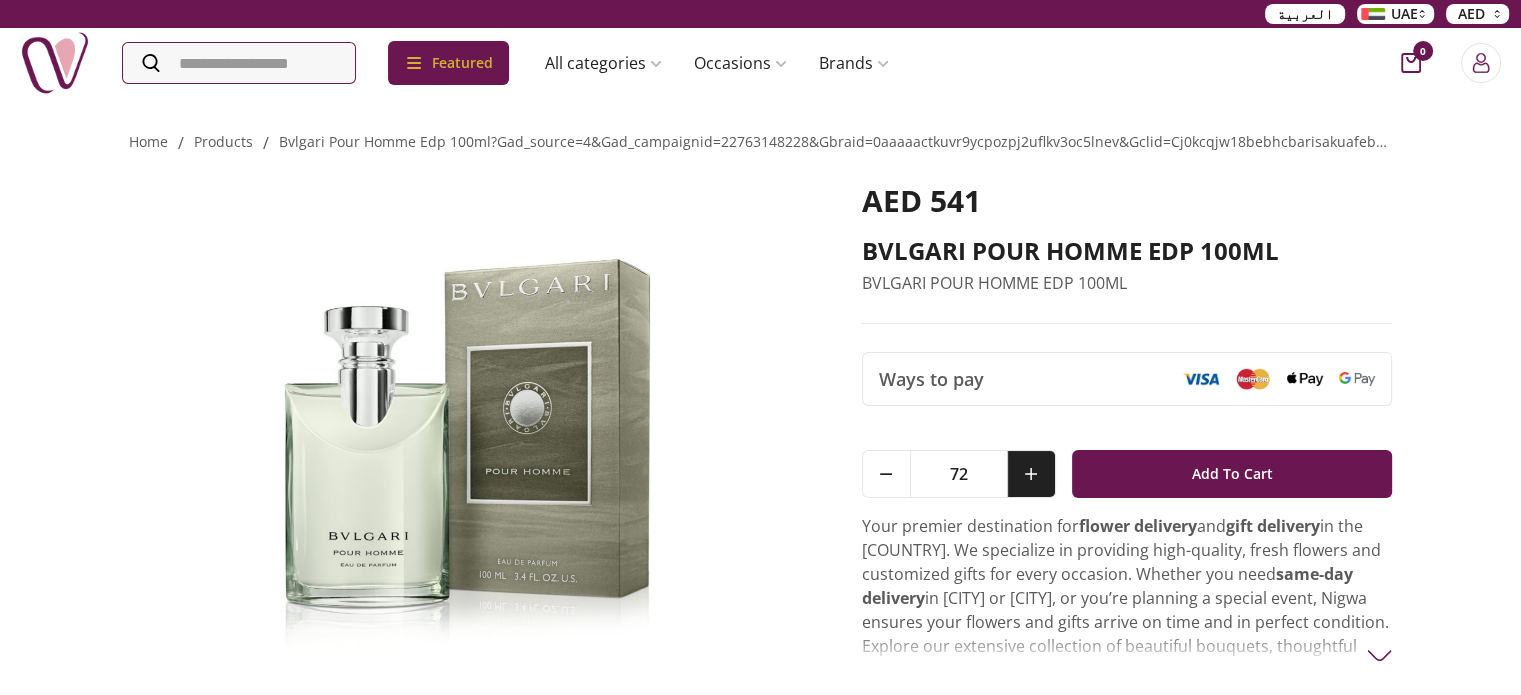 click at bounding box center [1031, 474] 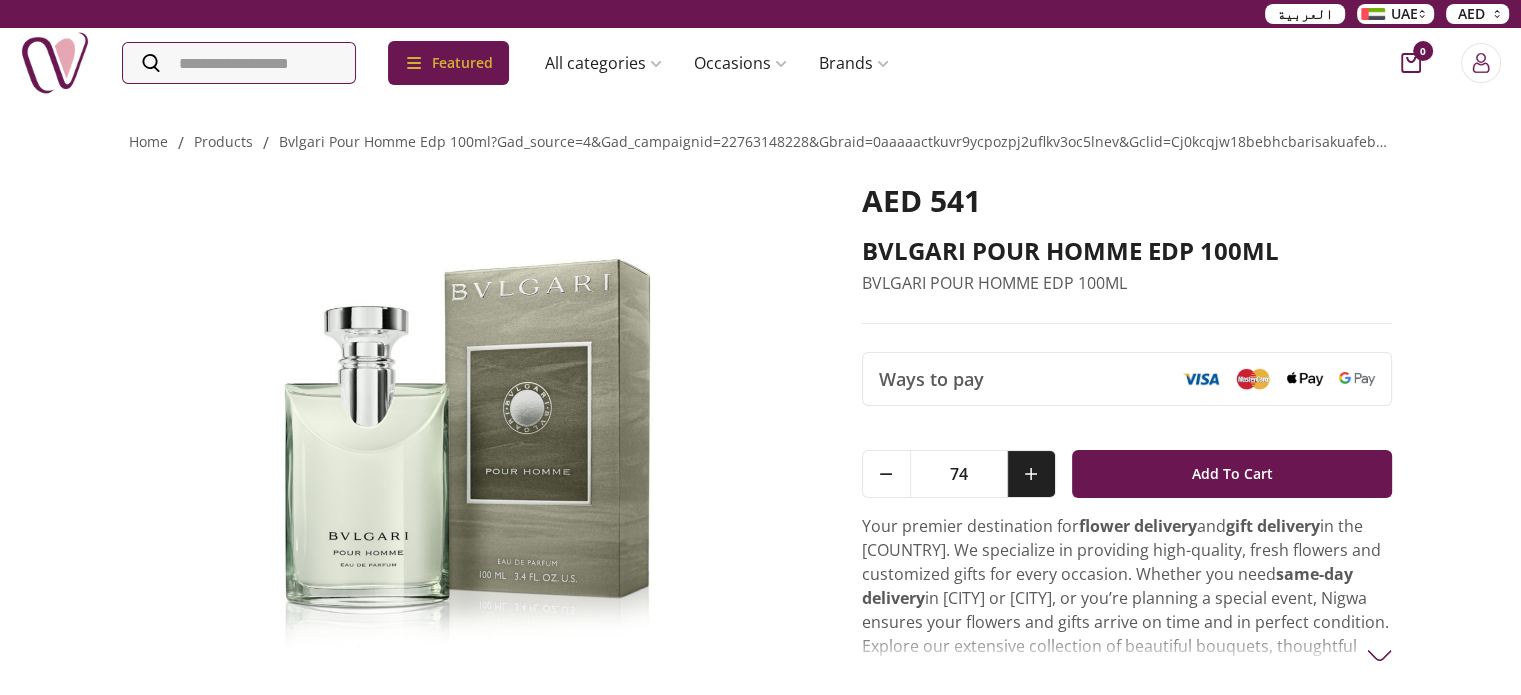 click at bounding box center (1031, 474) 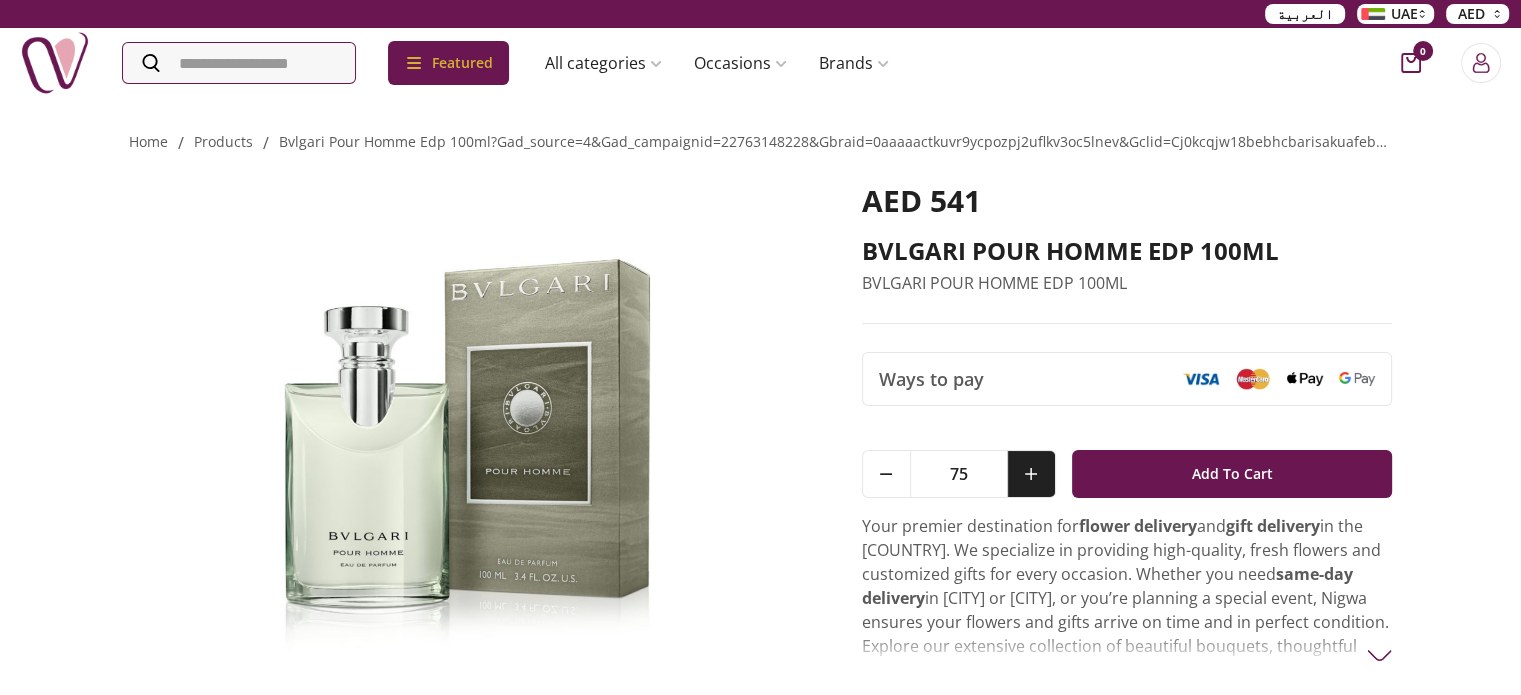click at bounding box center [1031, 474] 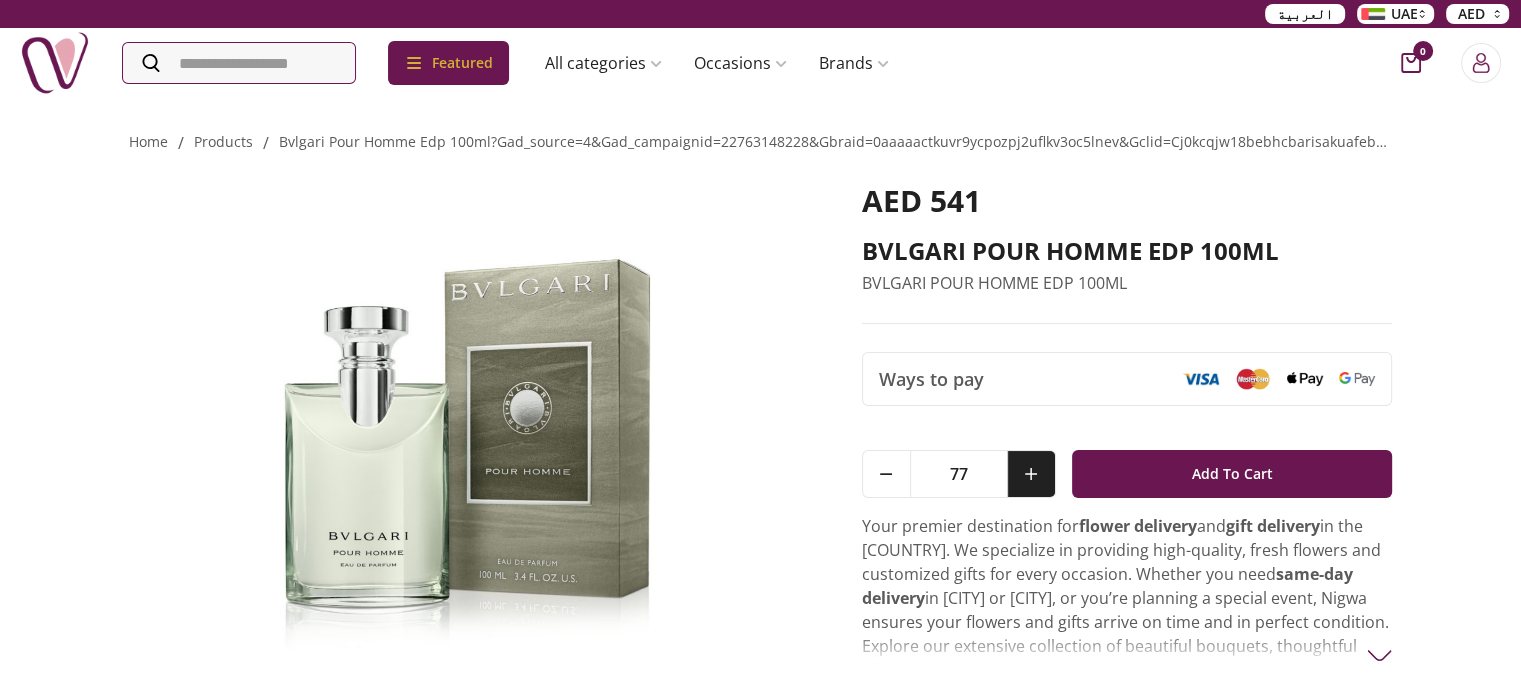click at bounding box center [1031, 474] 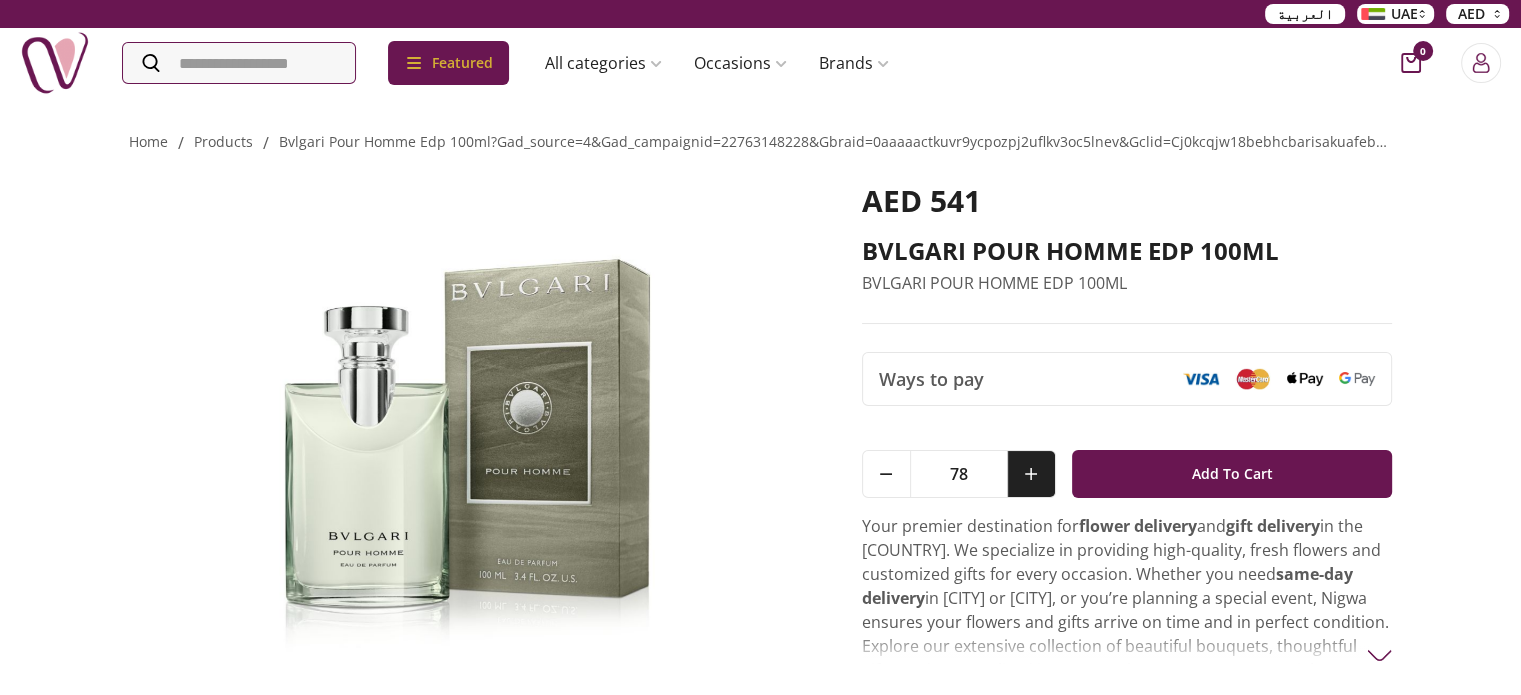 click at bounding box center (1031, 474) 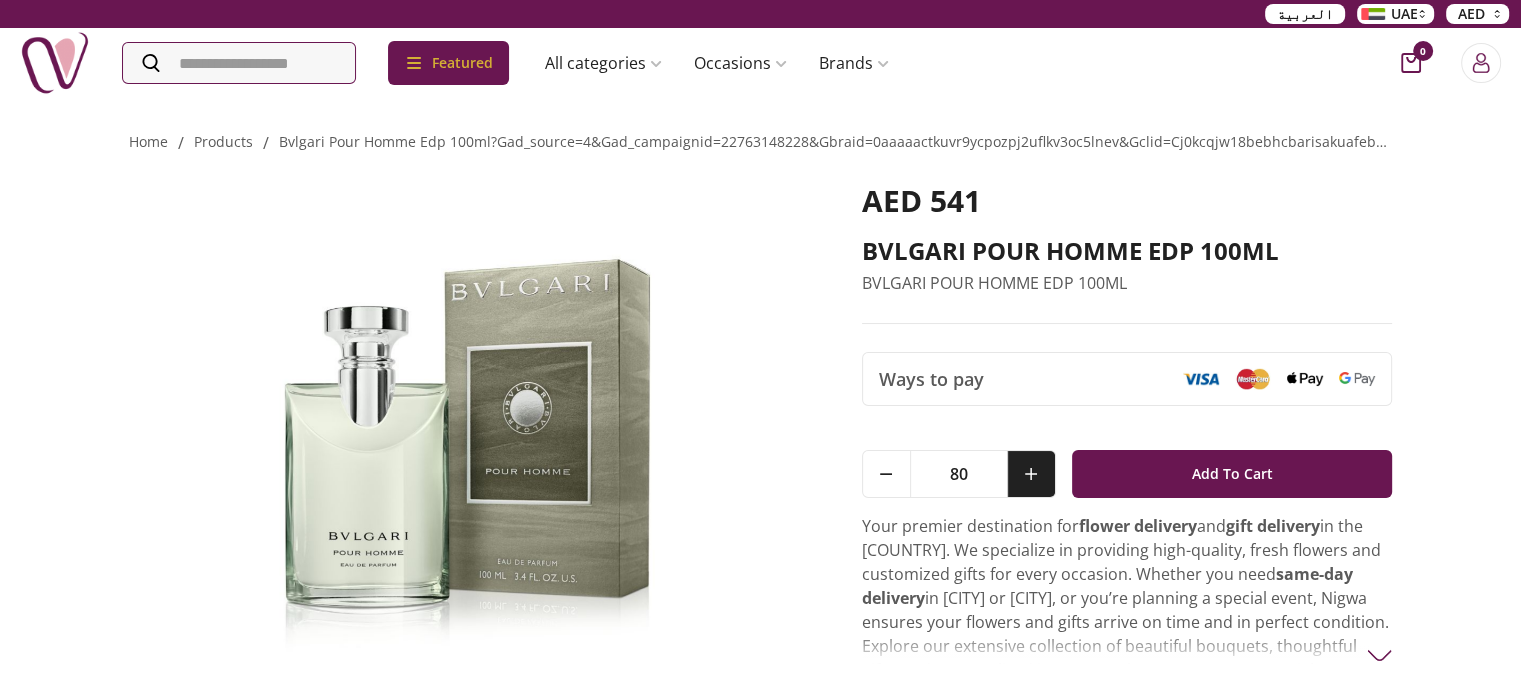 click at bounding box center (1031, 474) 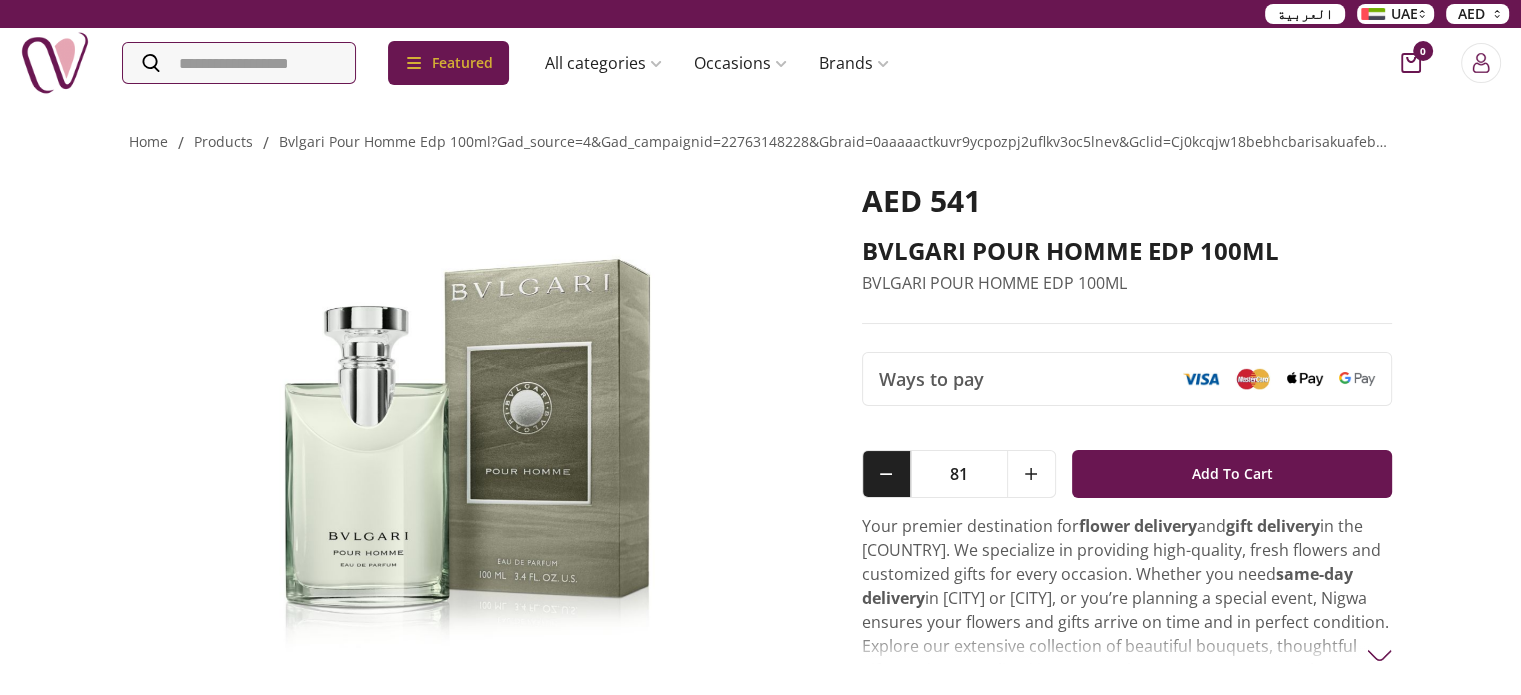 click 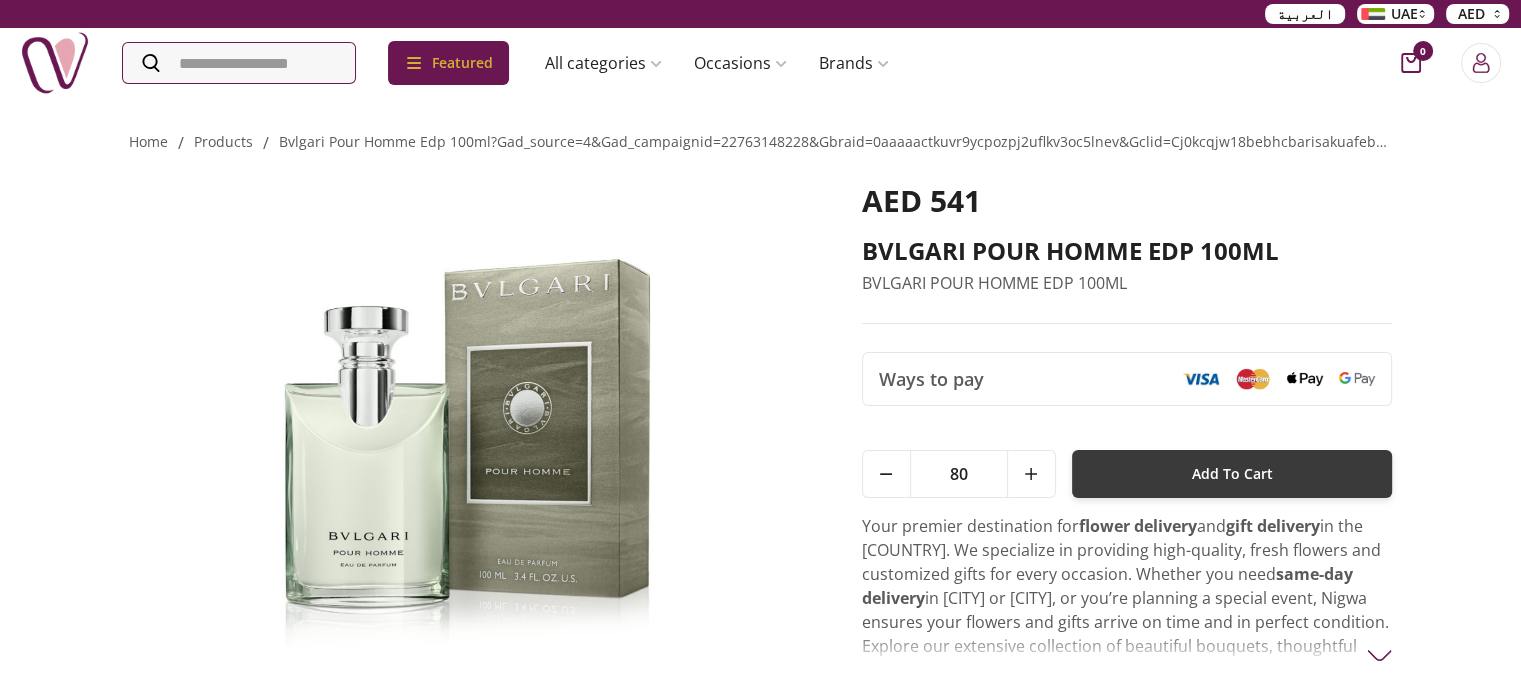 click on "Add To Cart" at bounding box center (1232, 474) 